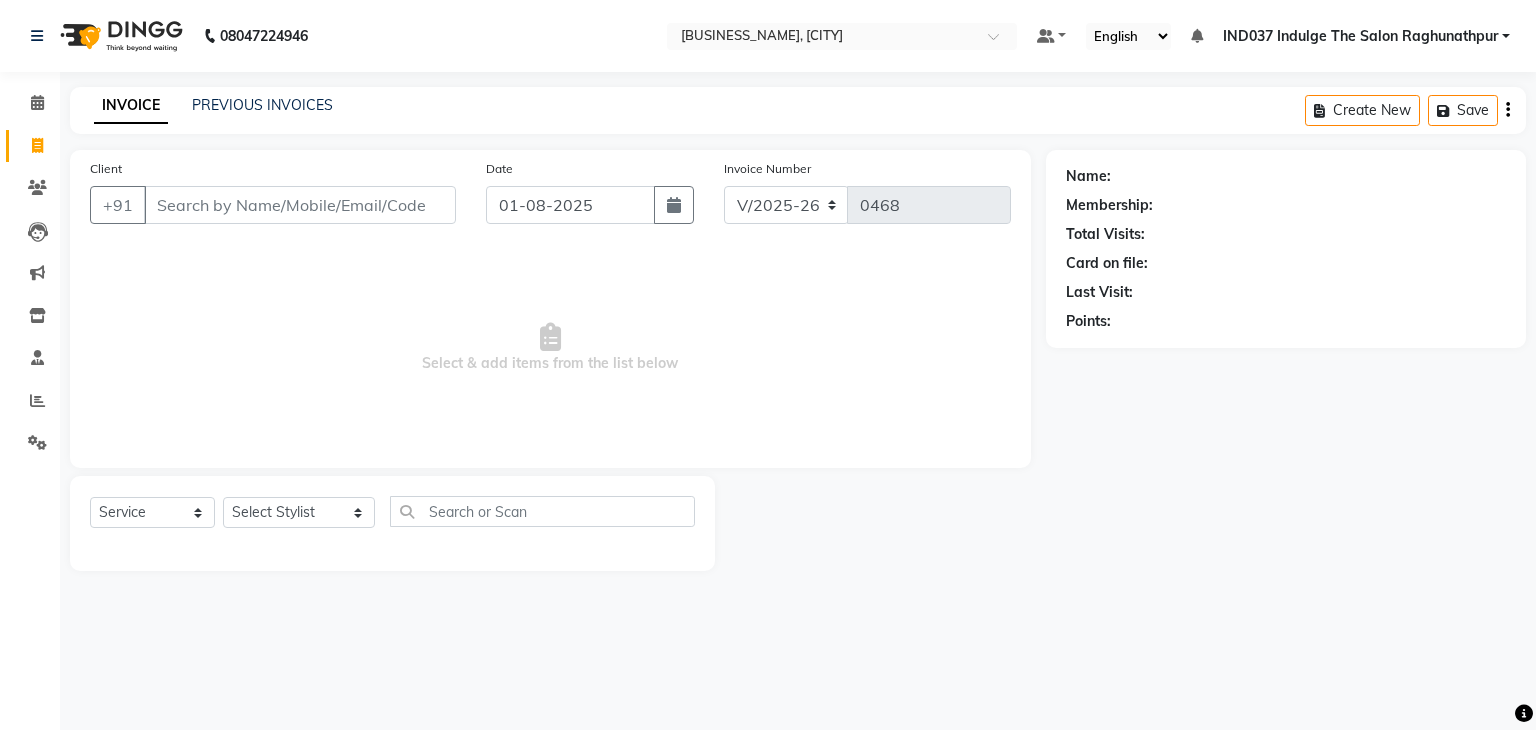 select on "7475" 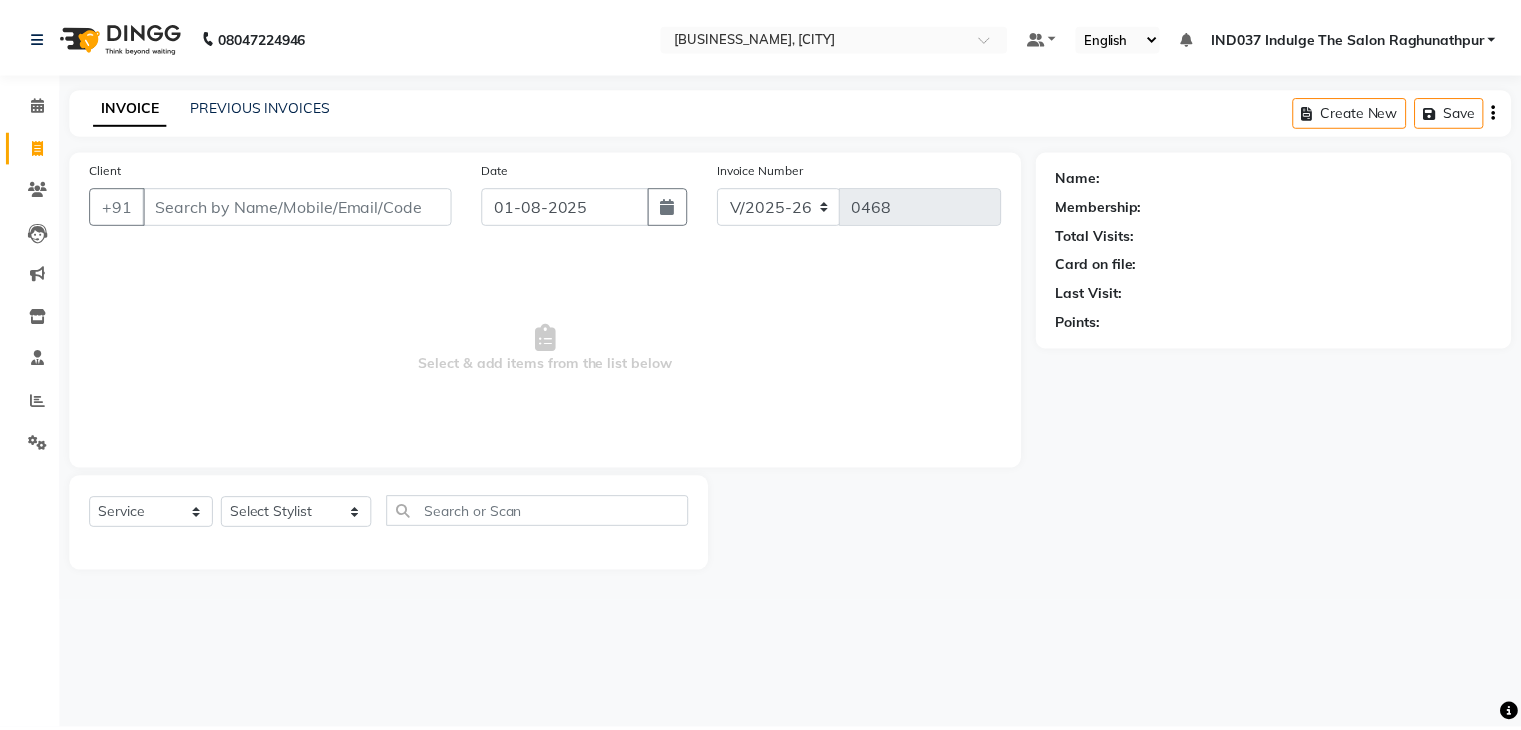 scroll, scrollTop: 0, scrollLeft: 0, axis: both 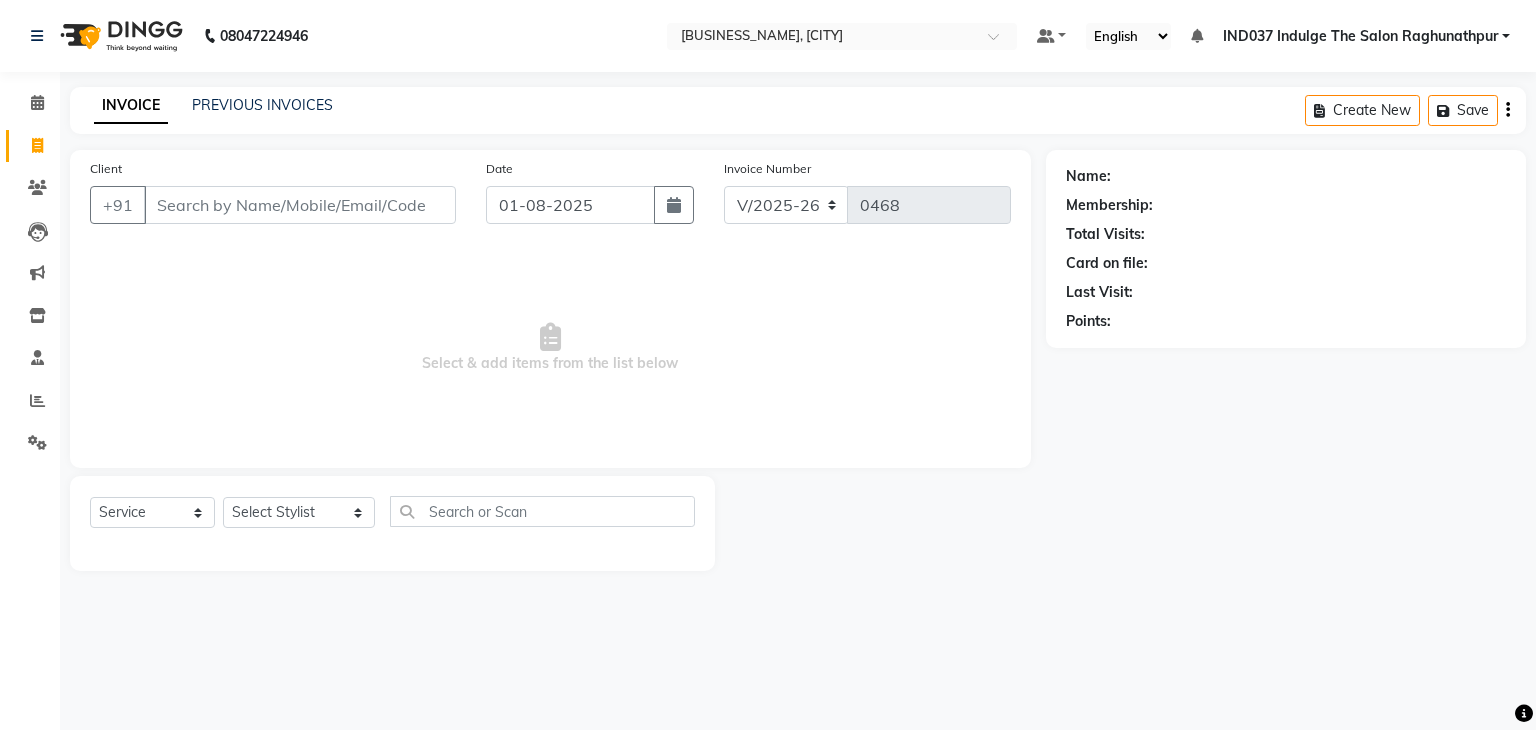 click on "Client" at bounding box center (300, 205) 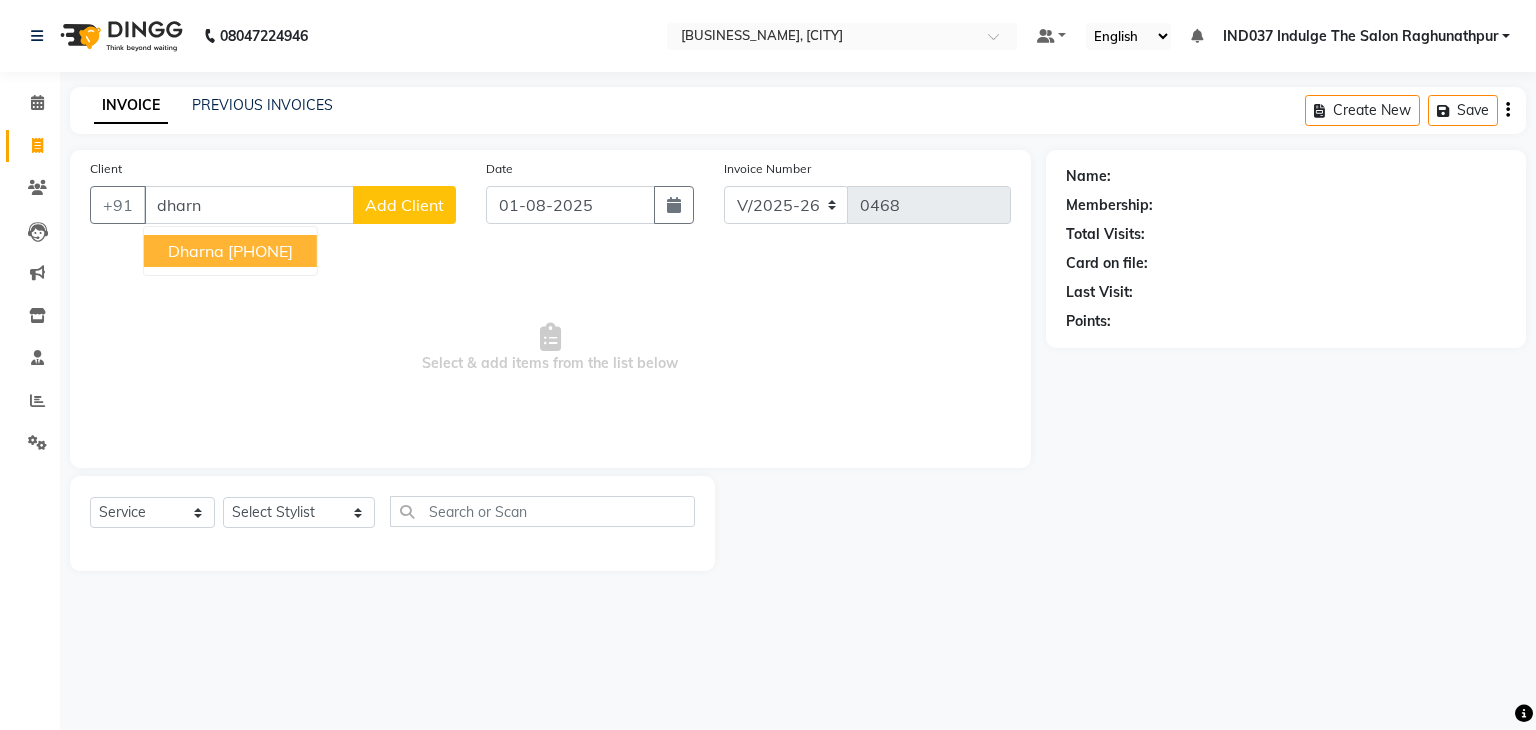 click on "[PHONE]" at bounding box center (260, 251) 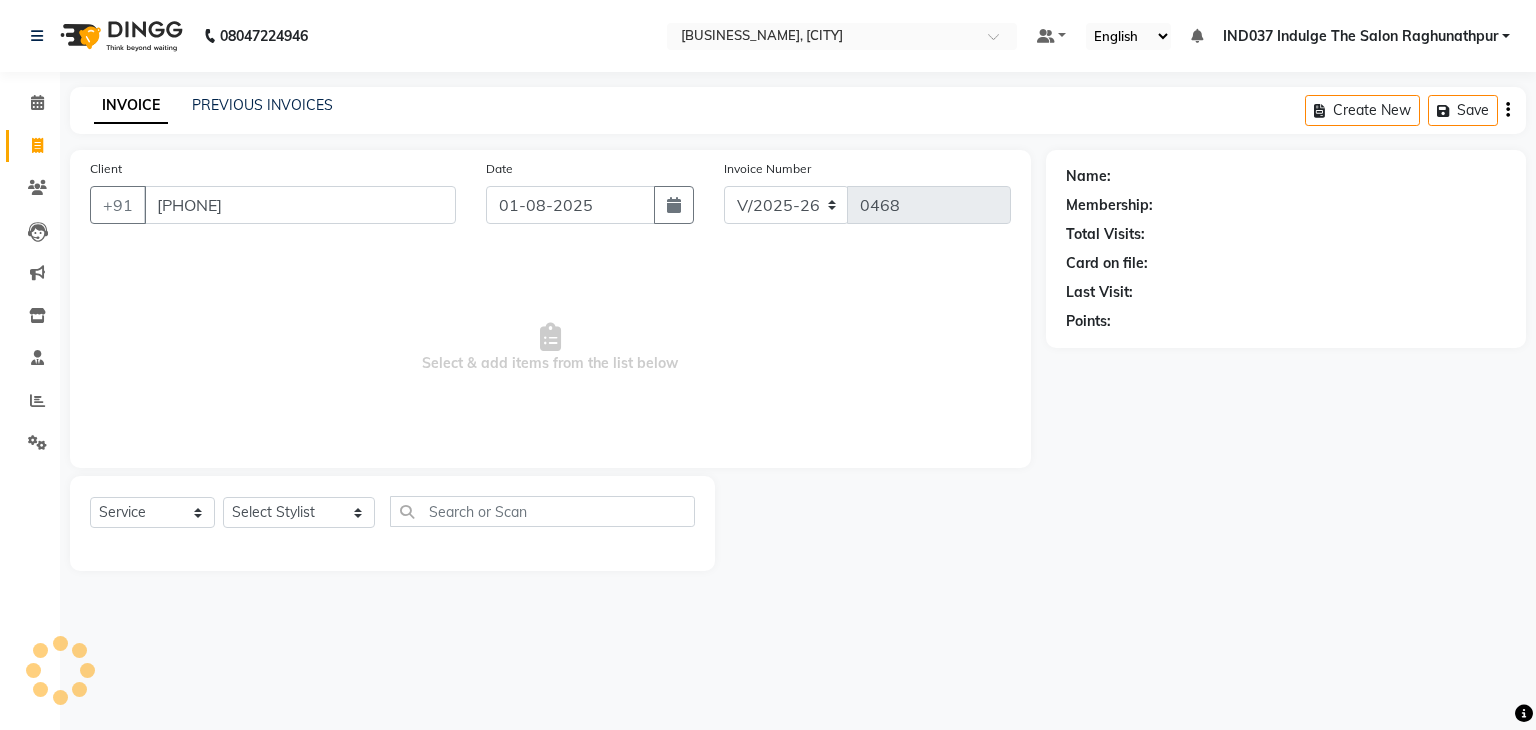 type on "[PHONE]" 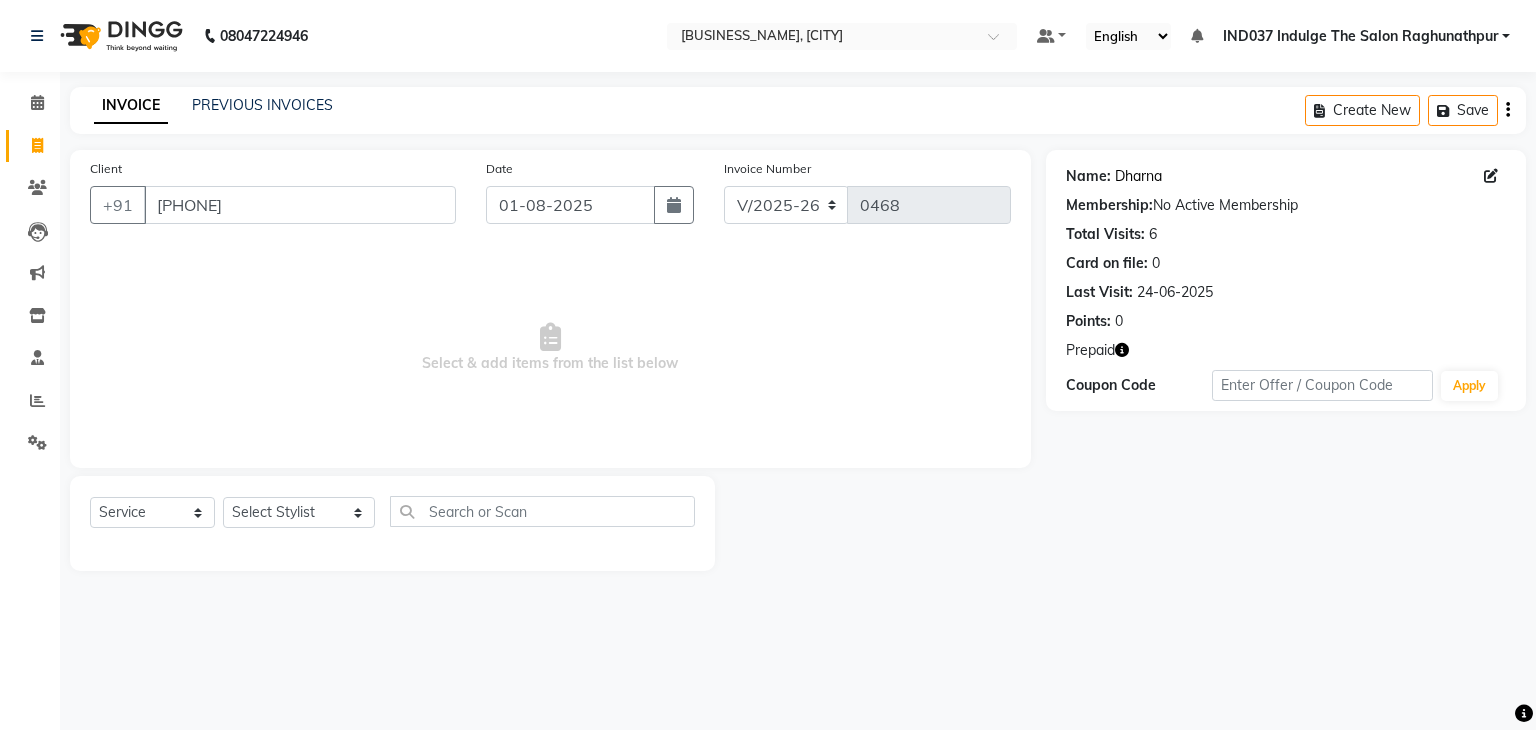 click on "Dharna" 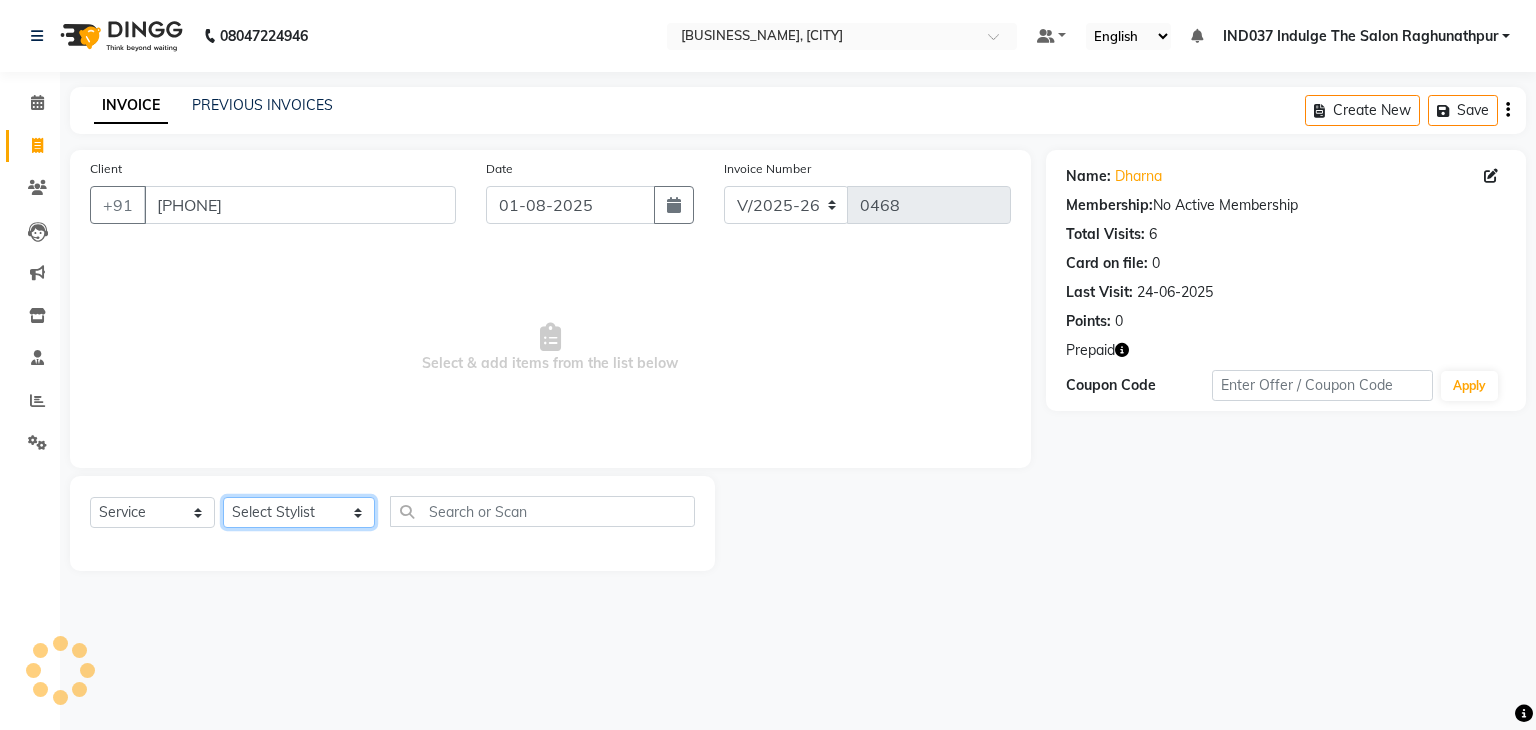 drag, startPoint x: 333, startPoint y: 516, endPoint x: 257, endPoint y: 455, distance: 97.45255 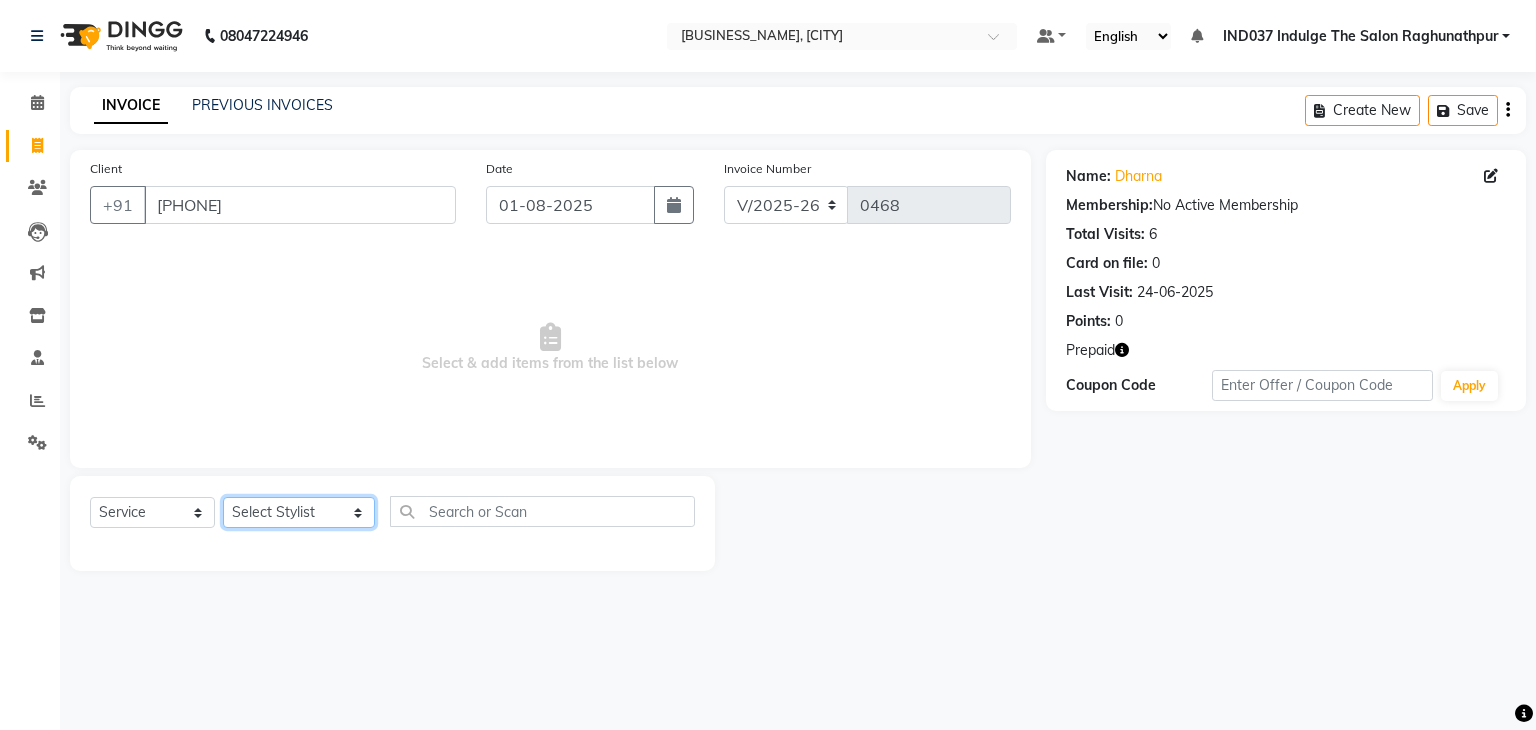 select on "66537" 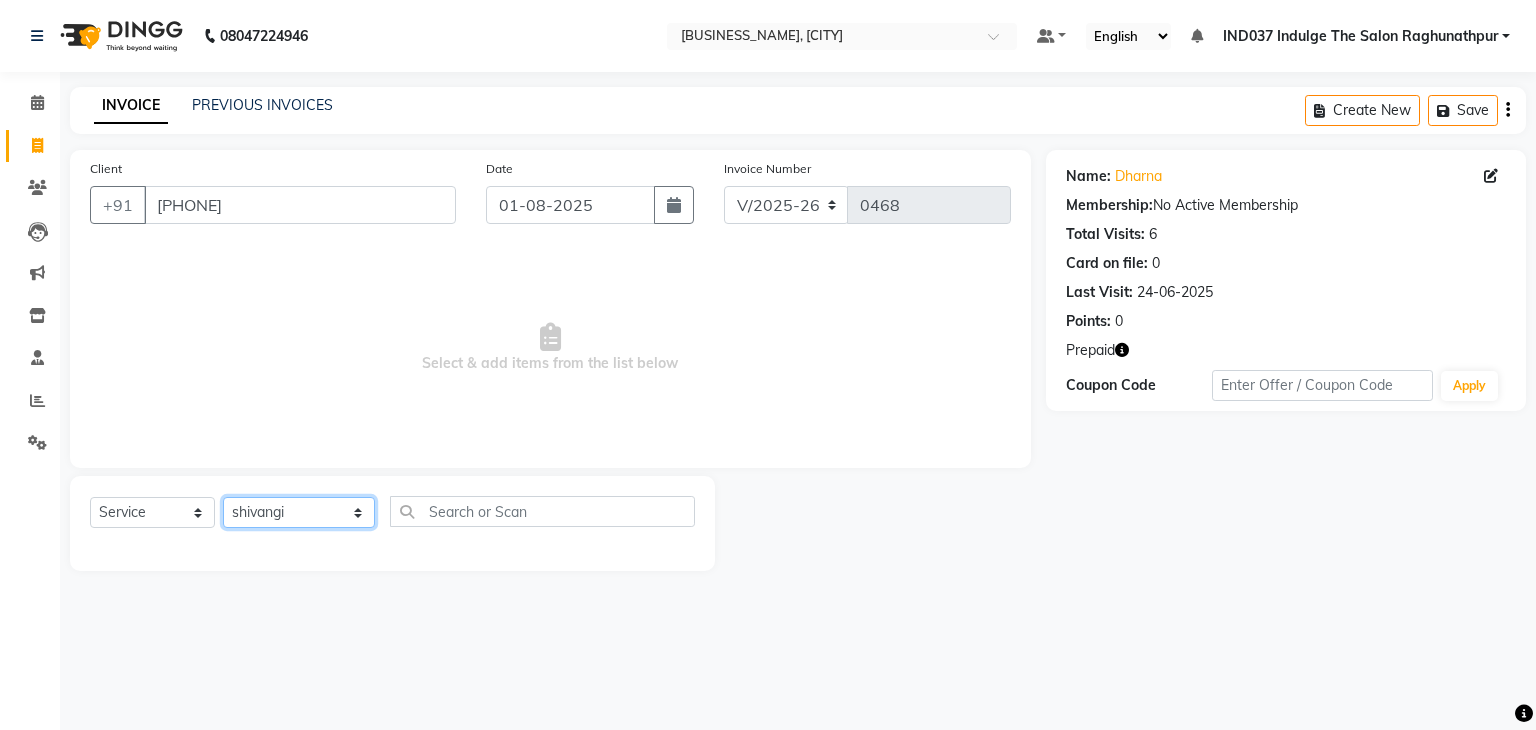 click on "Select Stylist Amir Ethan Happy IND037 Indulge The Salon Raghunathpur kartikey Nazia partha Rehan Roshan Sameer  shivangi  SWATI" 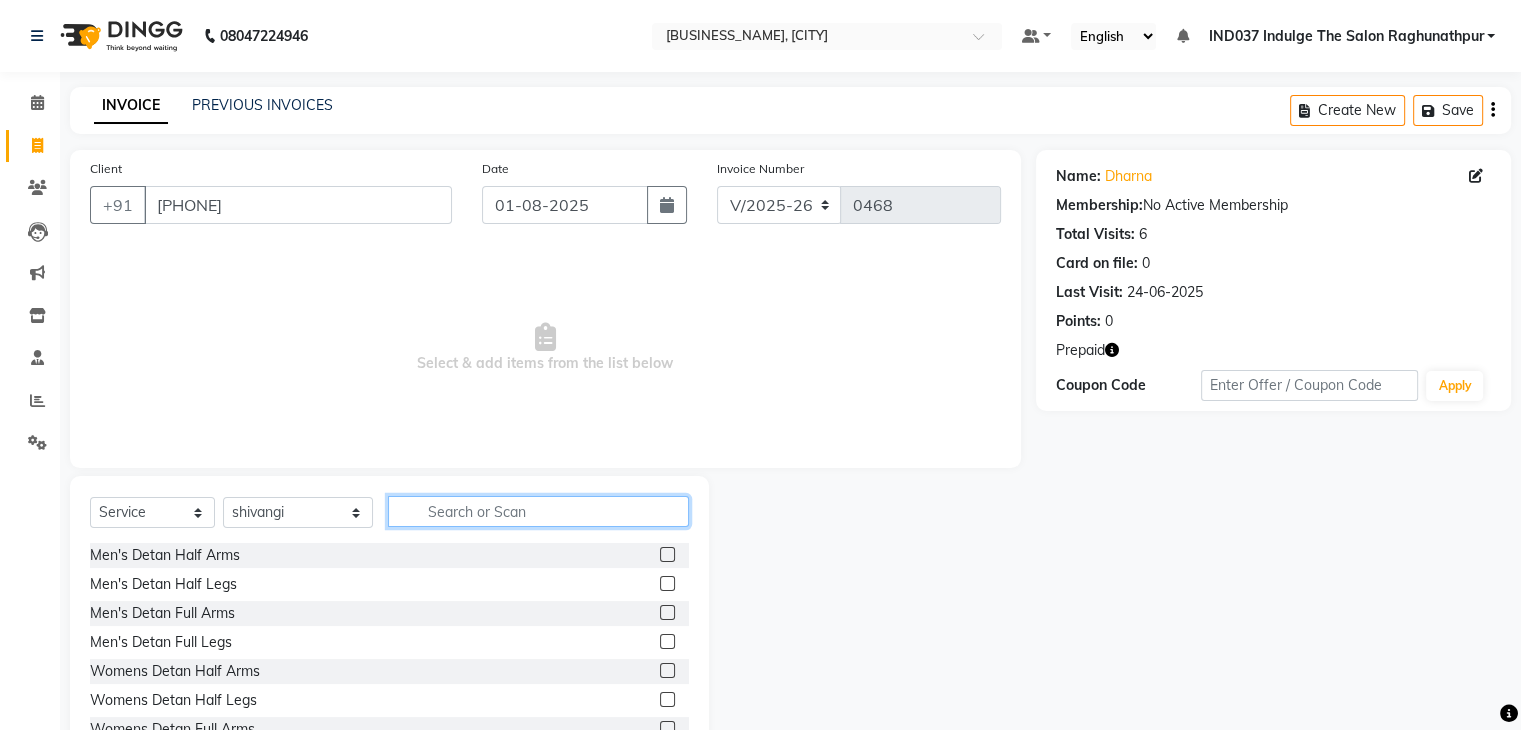 click 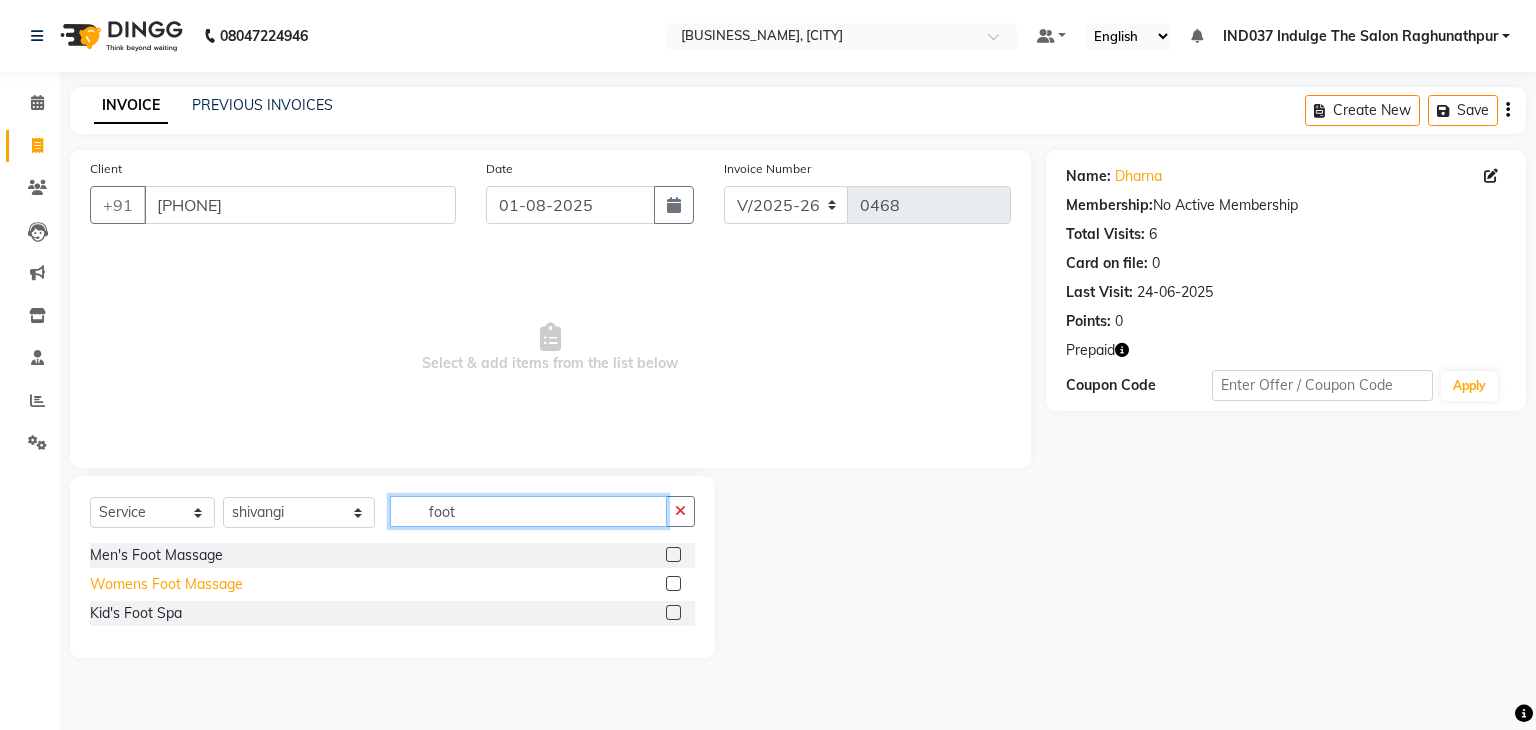 type on "foot" 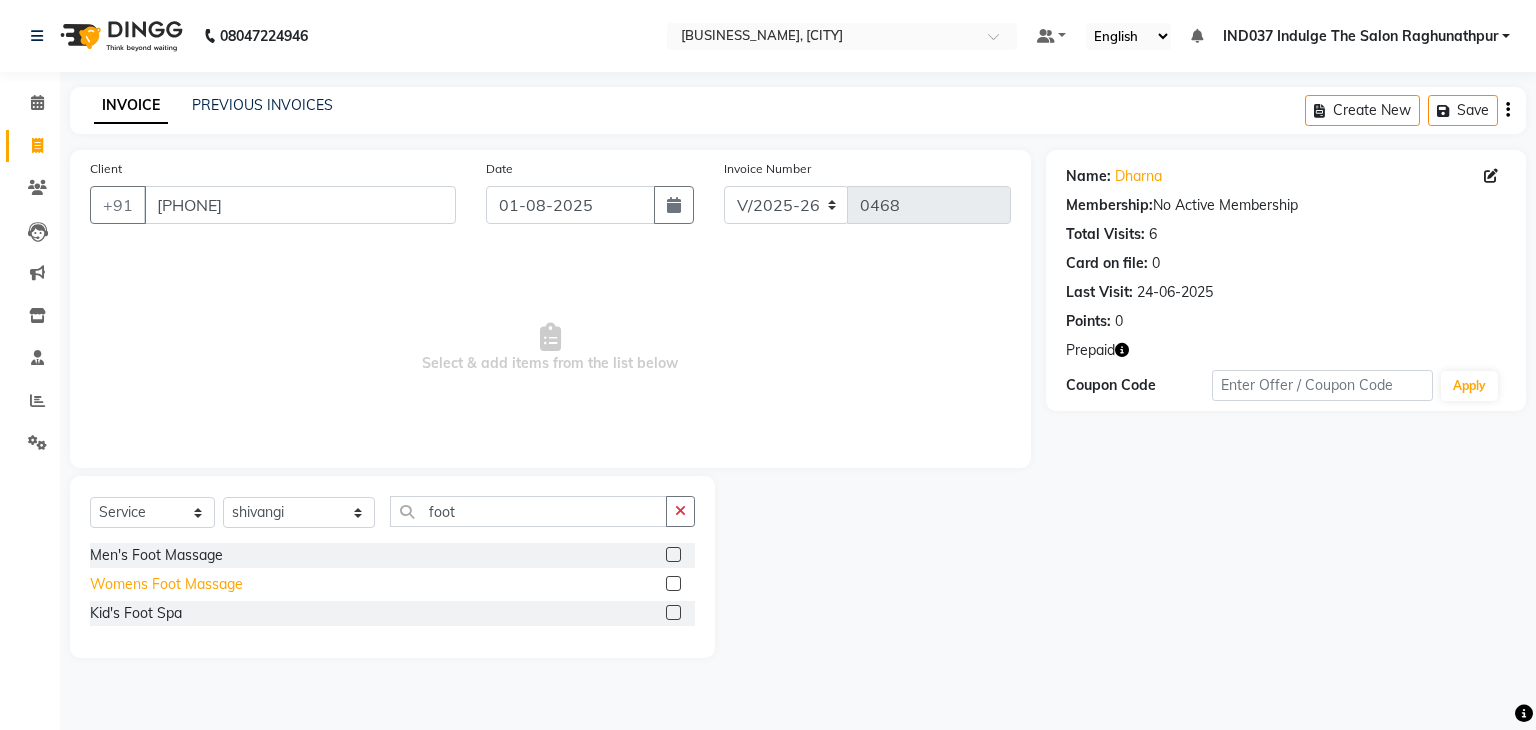 click on "Womens Foot Massage" 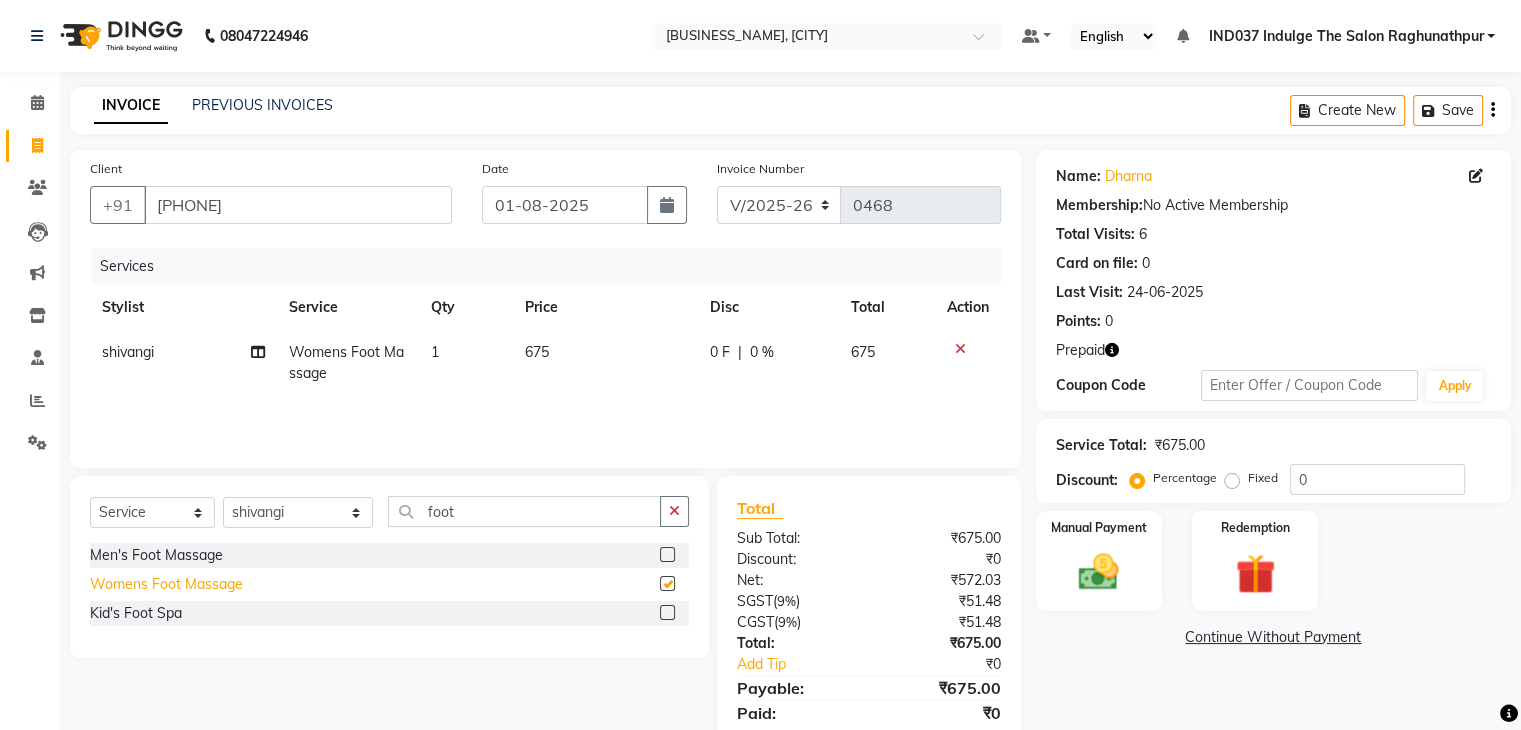 checkbox on "false" 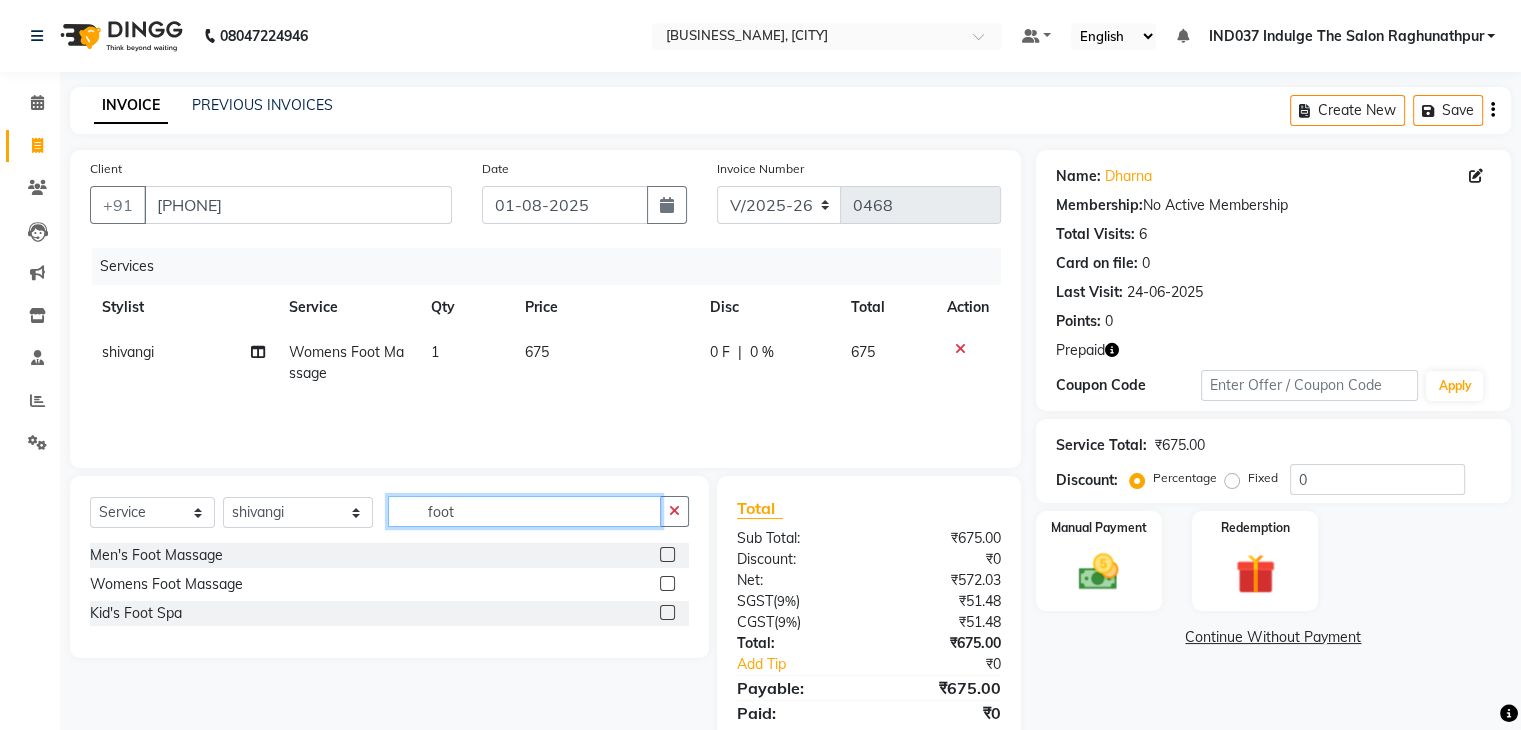 click on "foot" 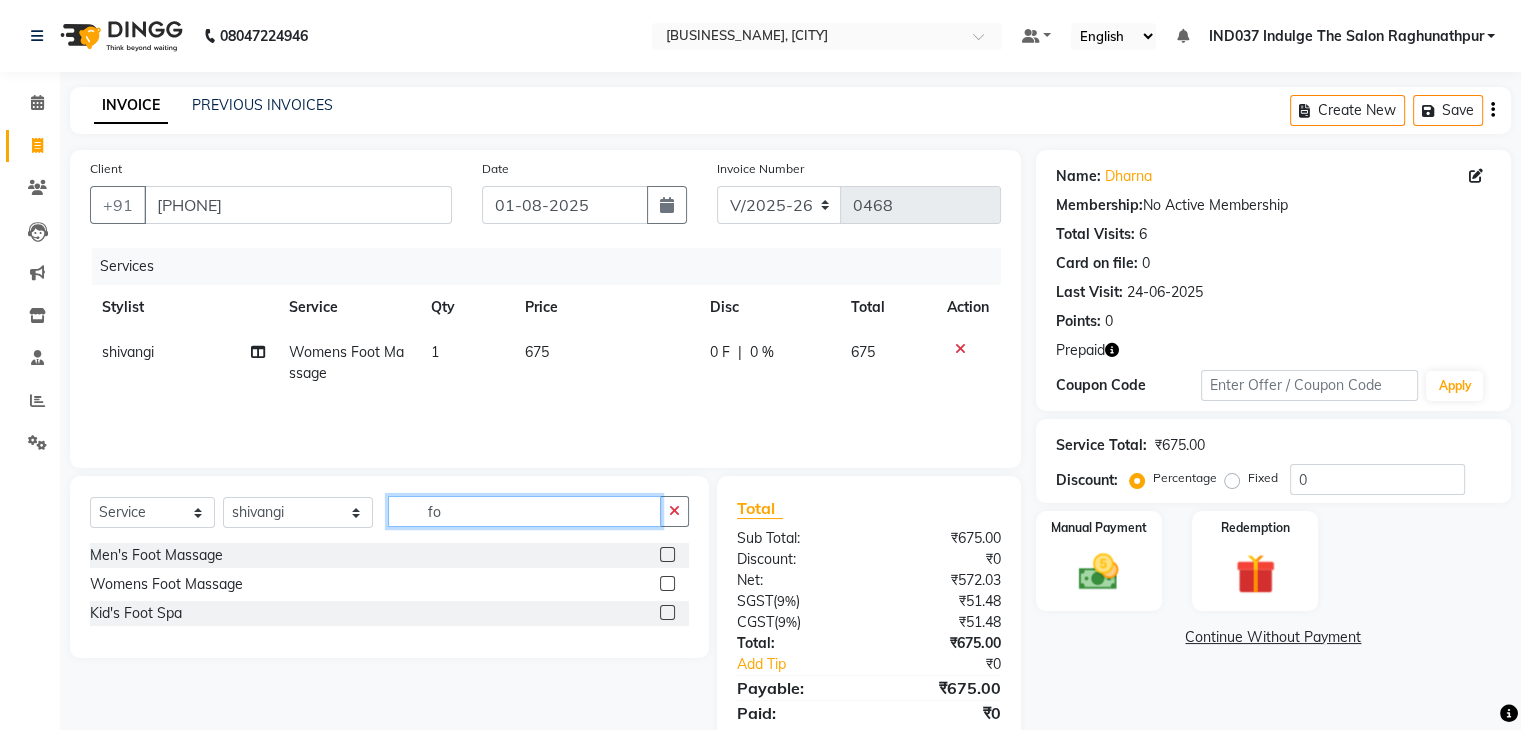 type on "f" 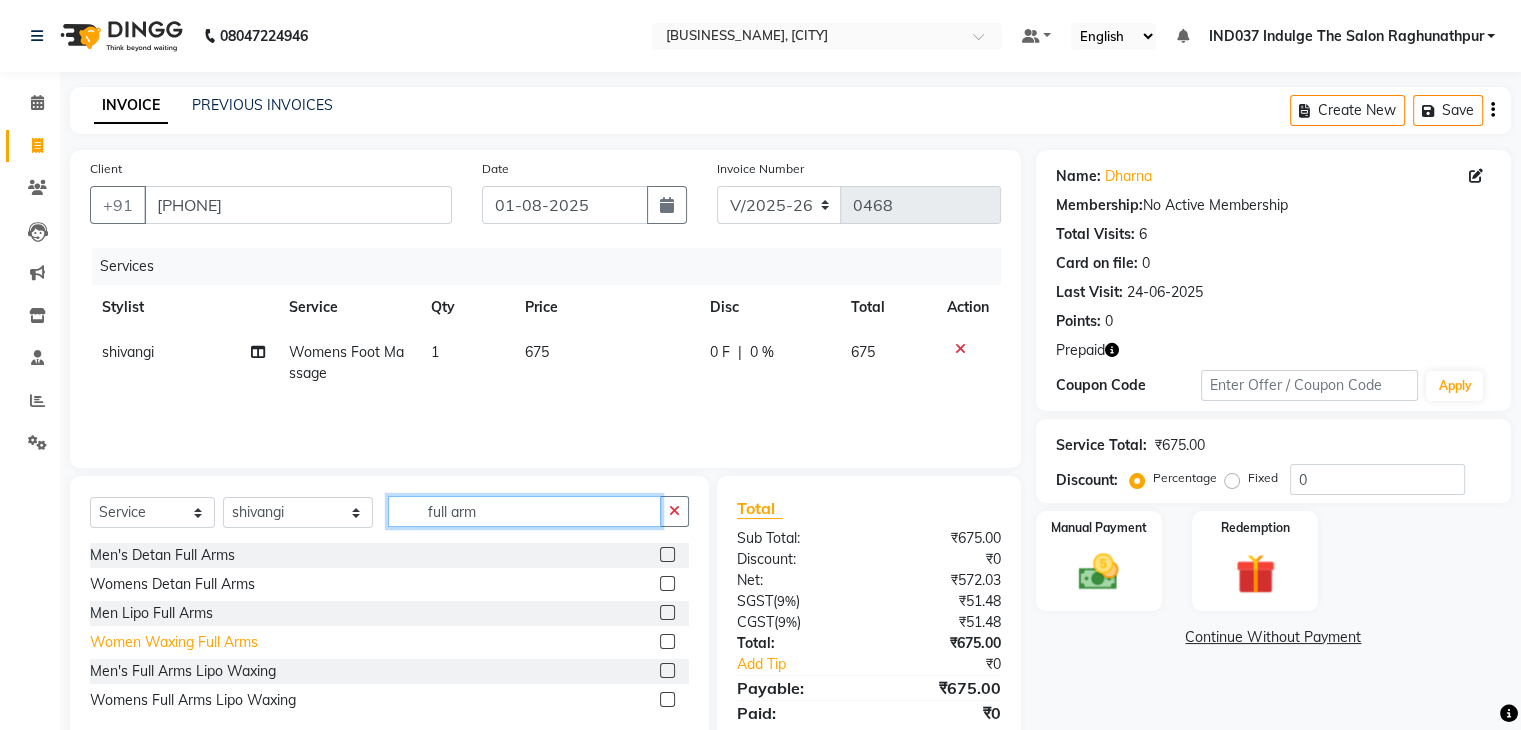 scroll, scrollTop: 71, scrollLeft: 0, axis: vertical 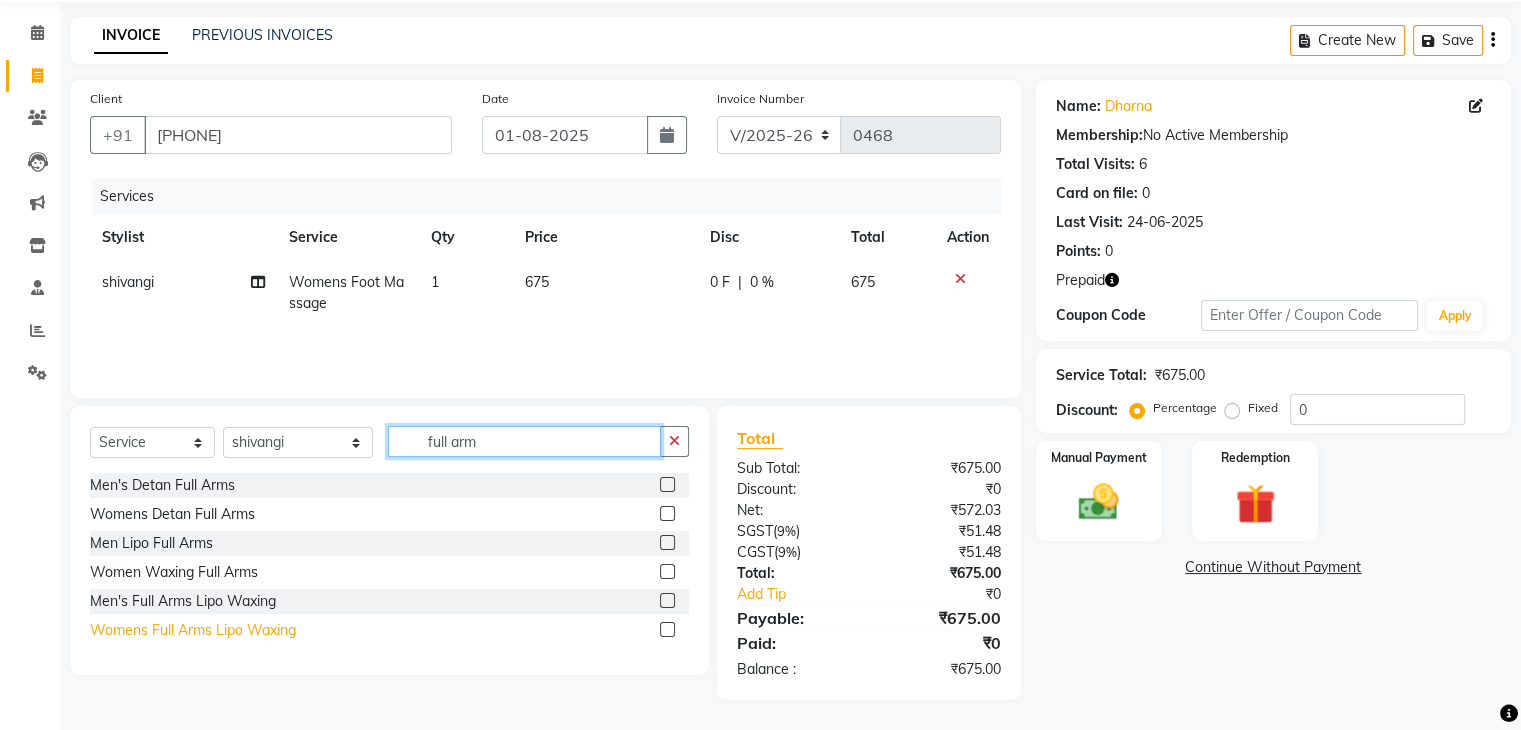 type on "full arm" 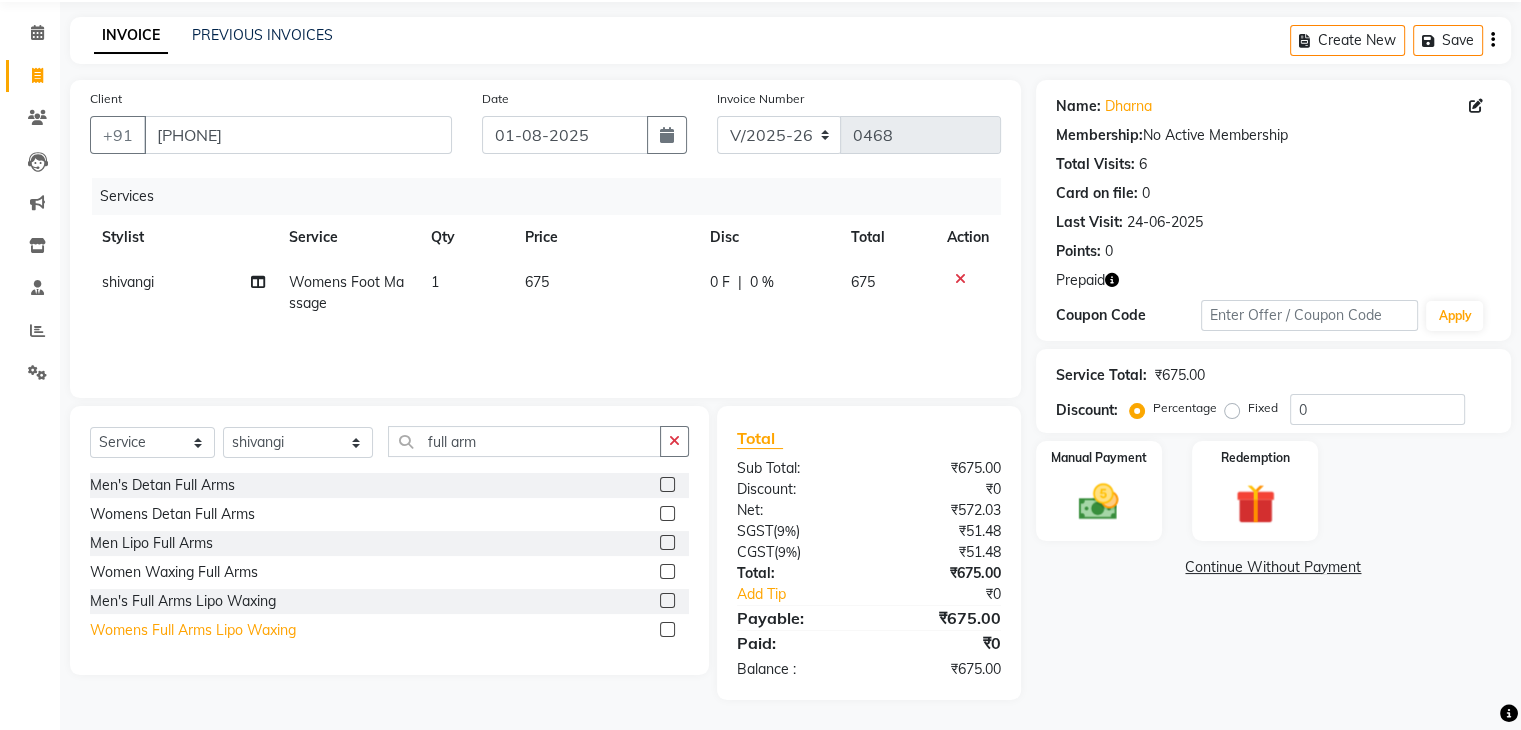 click on "Womens Full Arms Lipo Waxing" 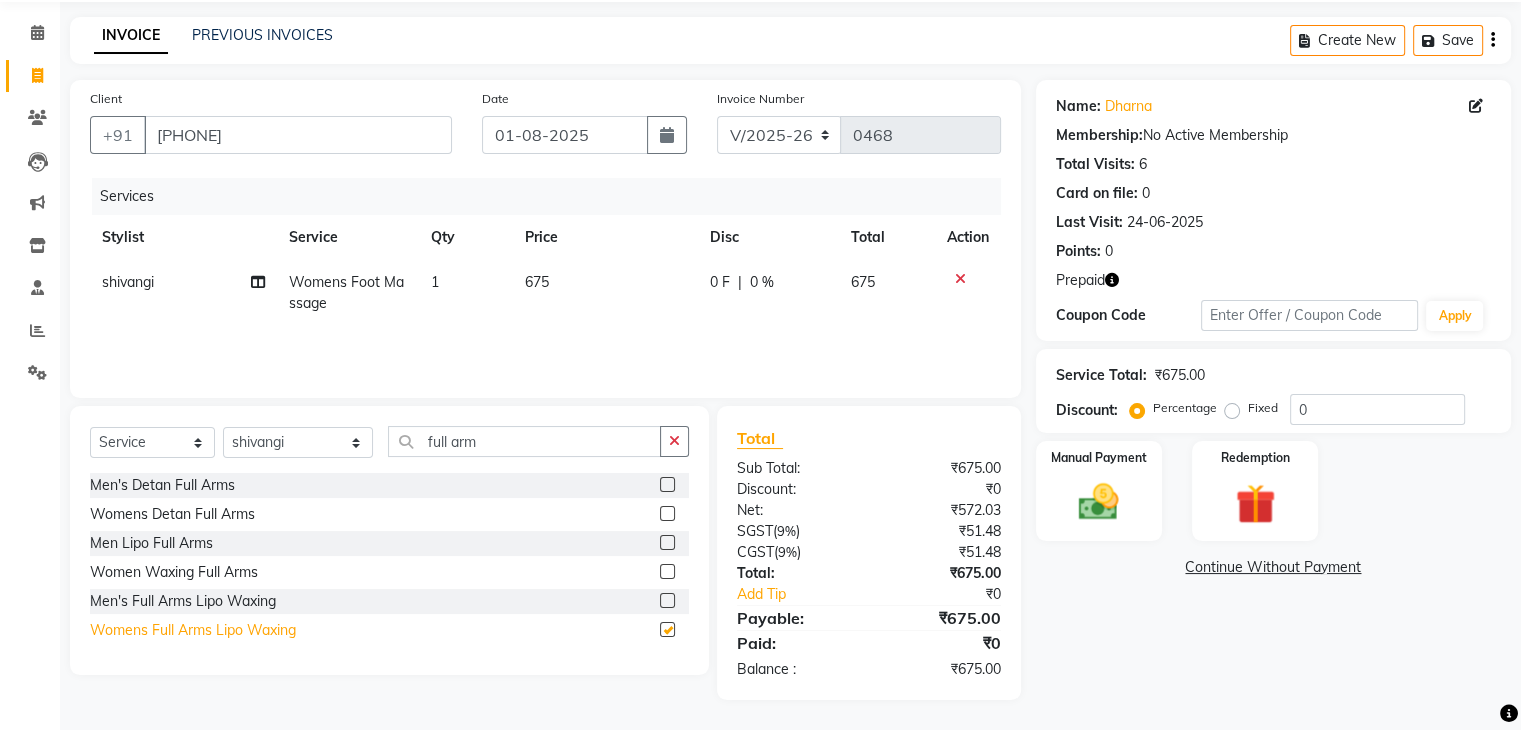 checkbox on "false" 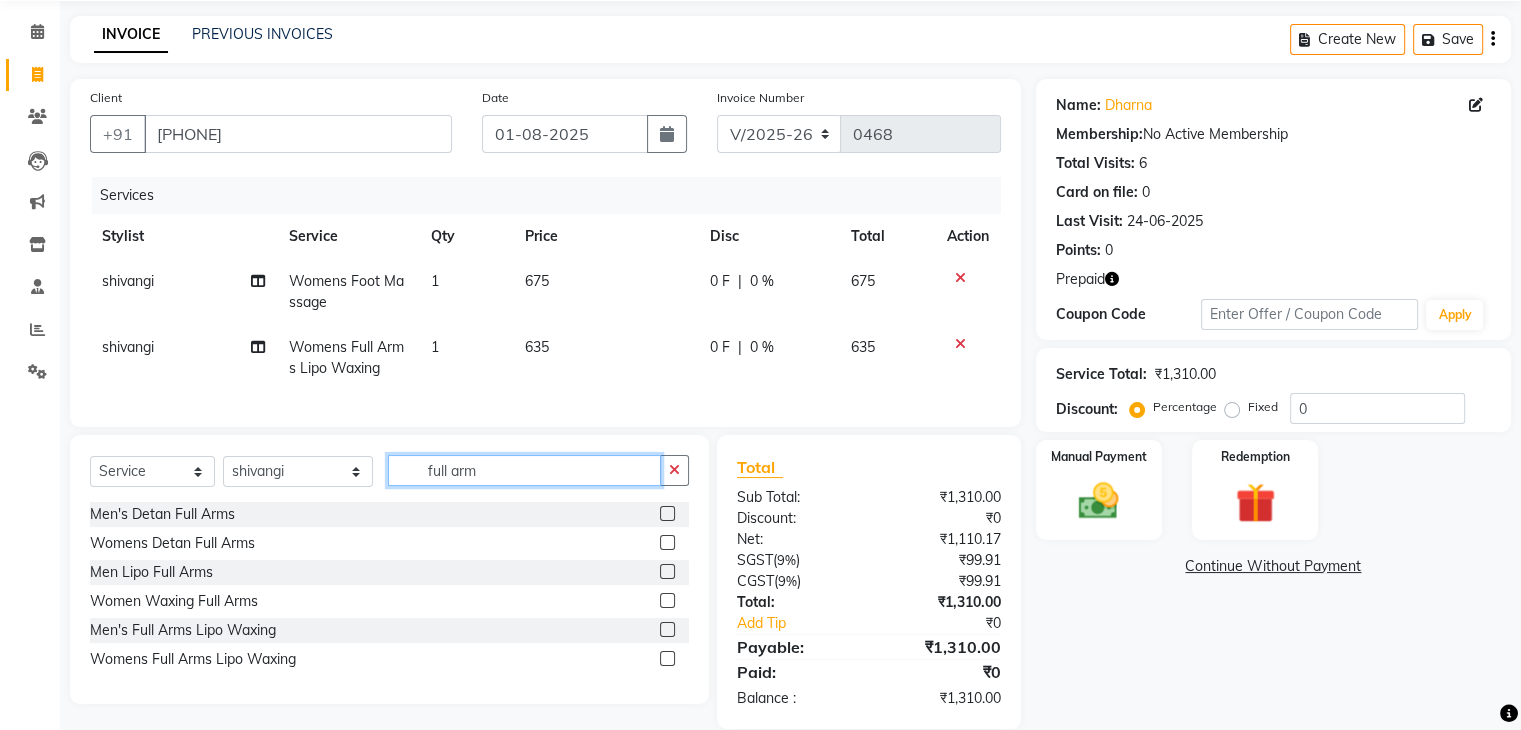 click on "full arm" 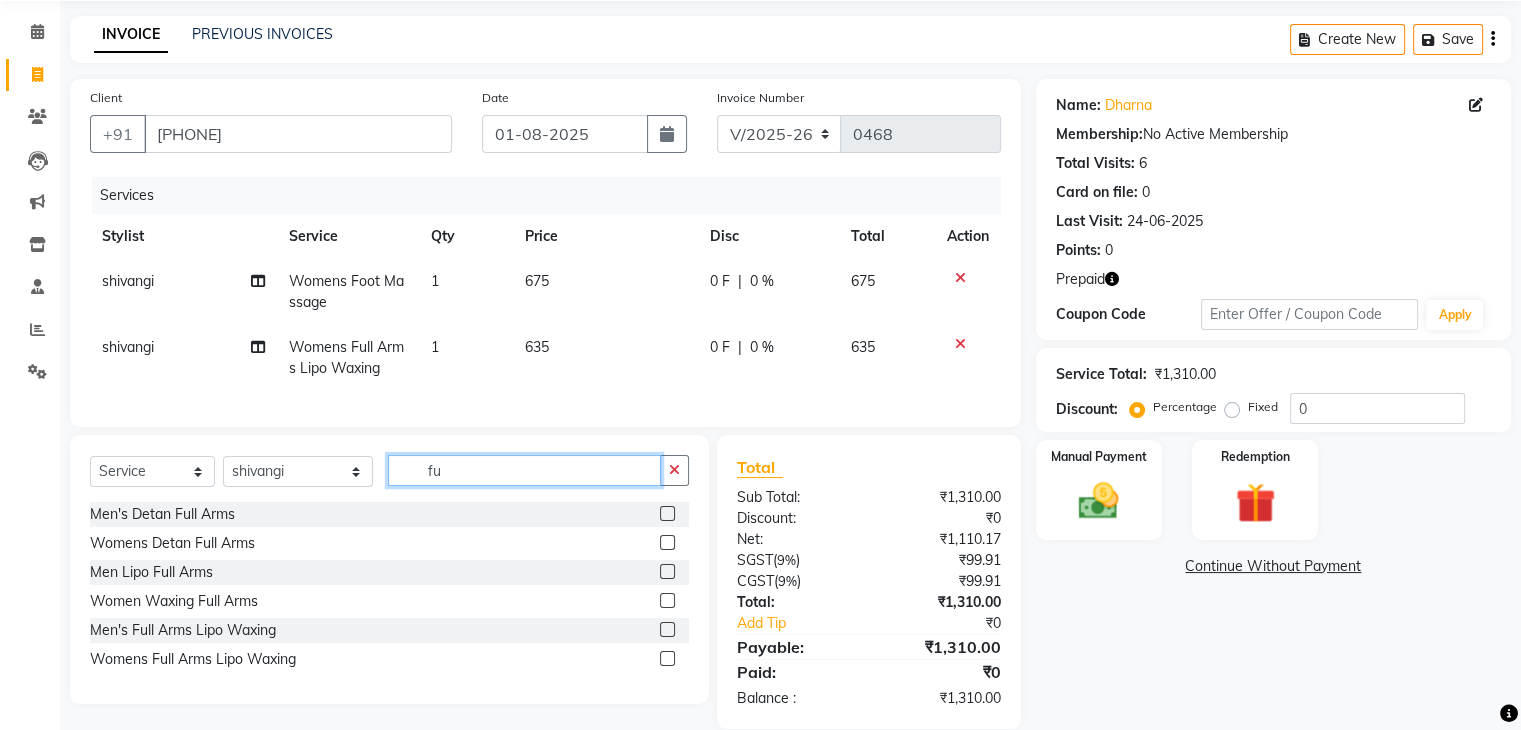 type on "f" 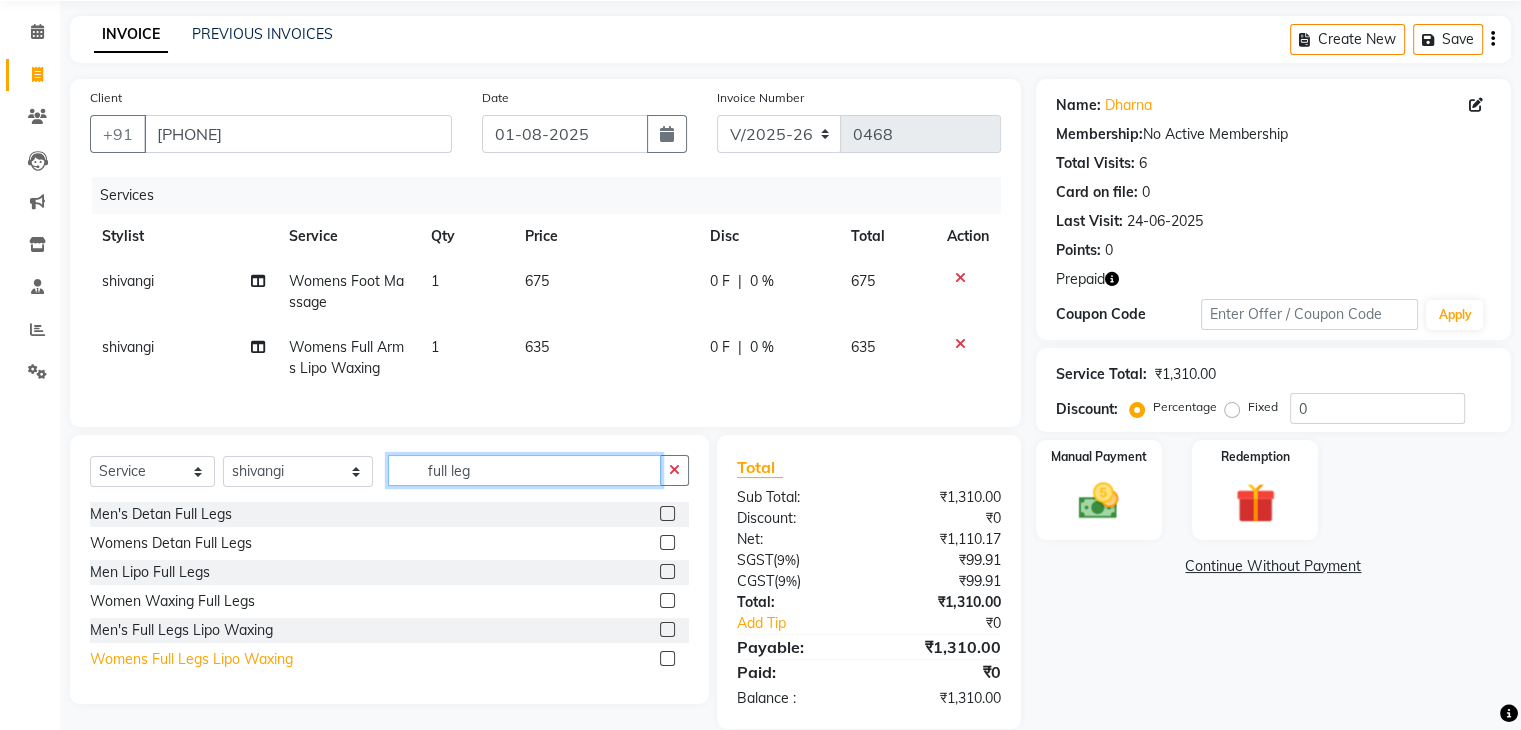 type on "full leg" 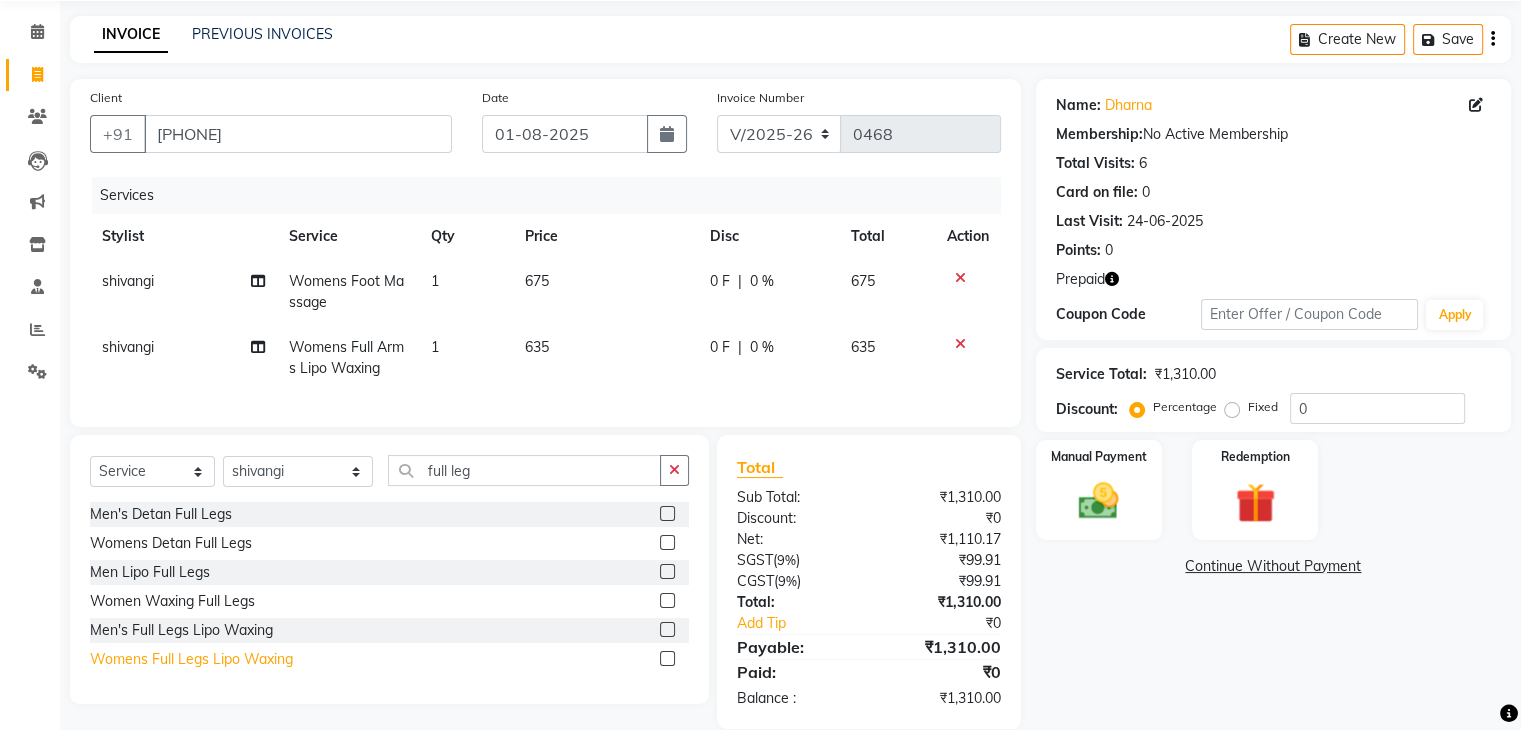click on "Womens Full Legs Lipo Waxing" 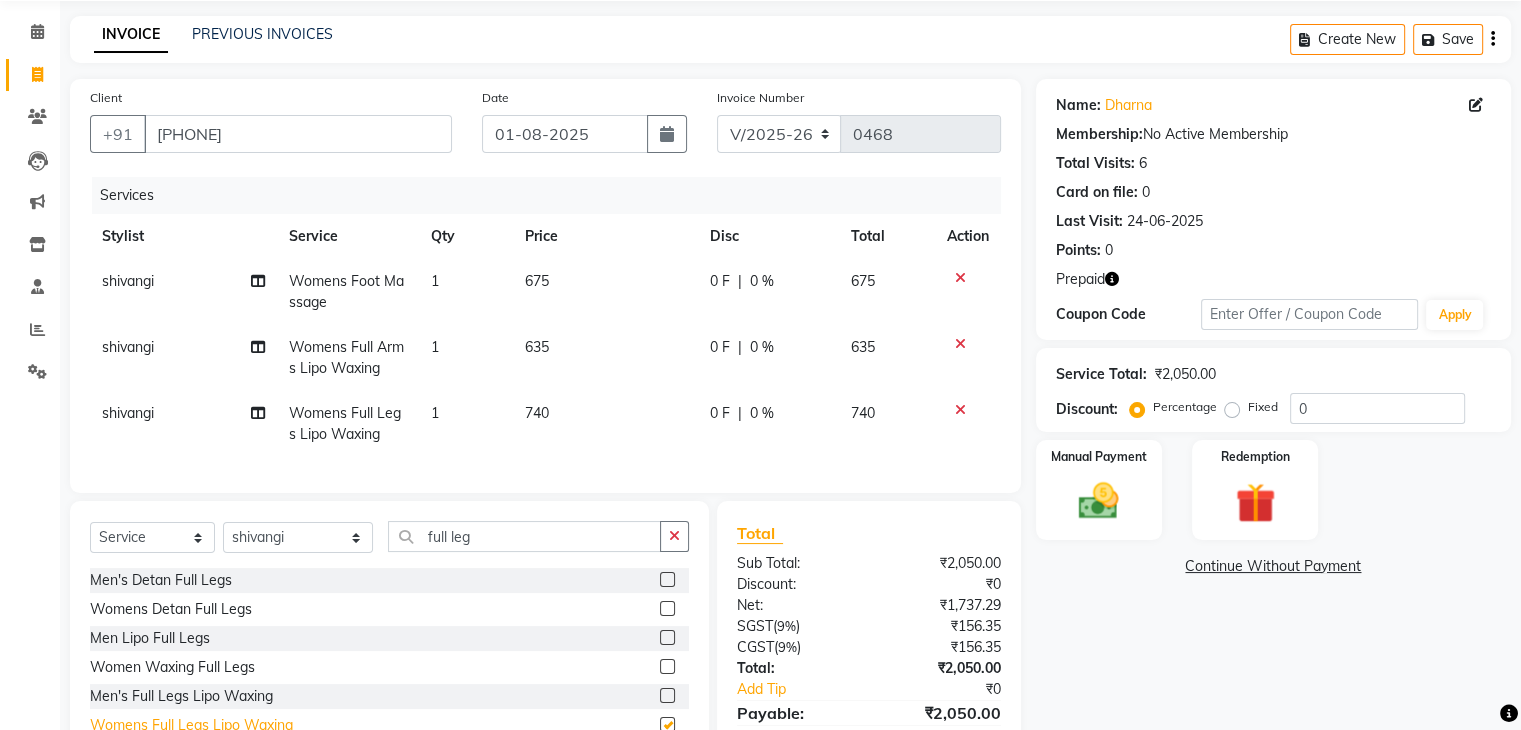 checkbox on "false" 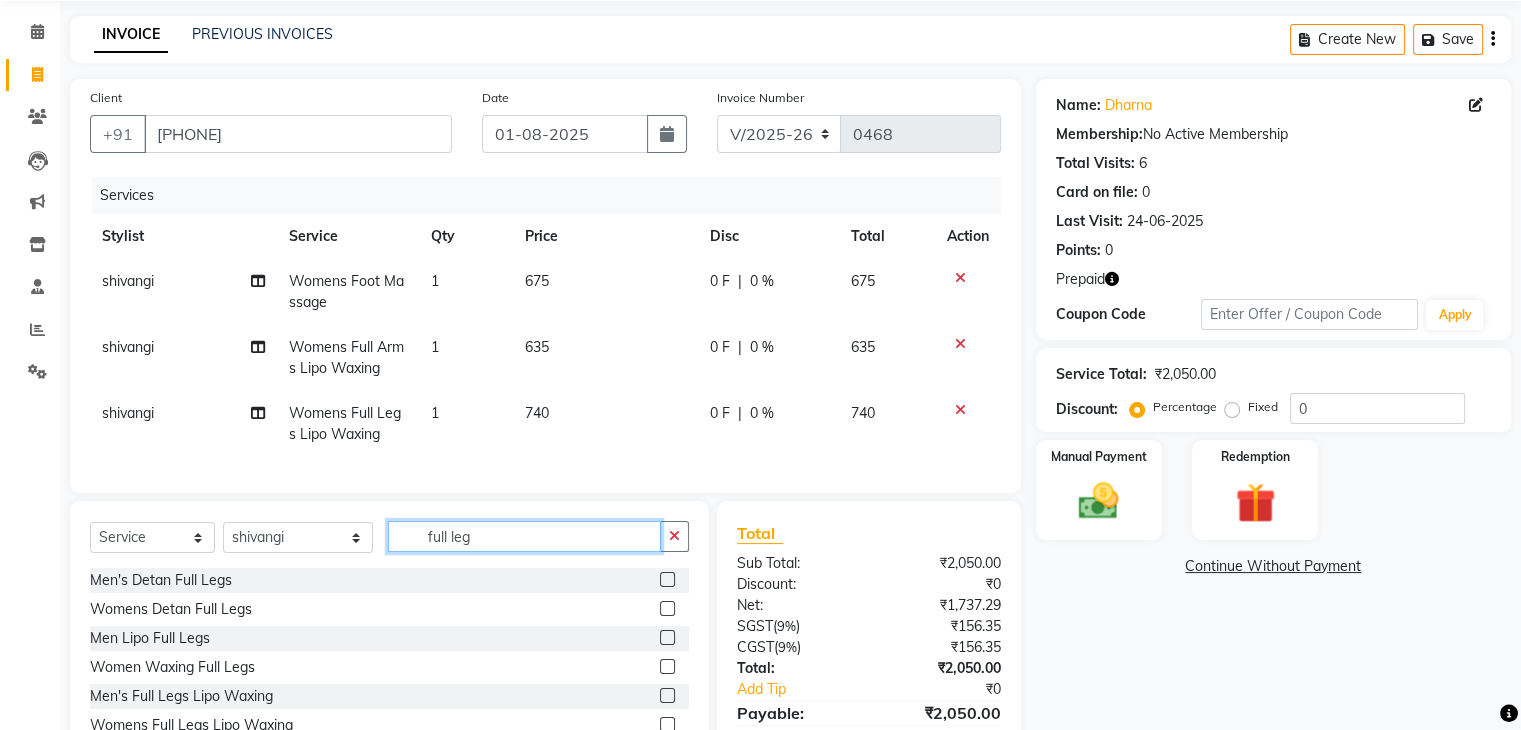 click on "full leg" 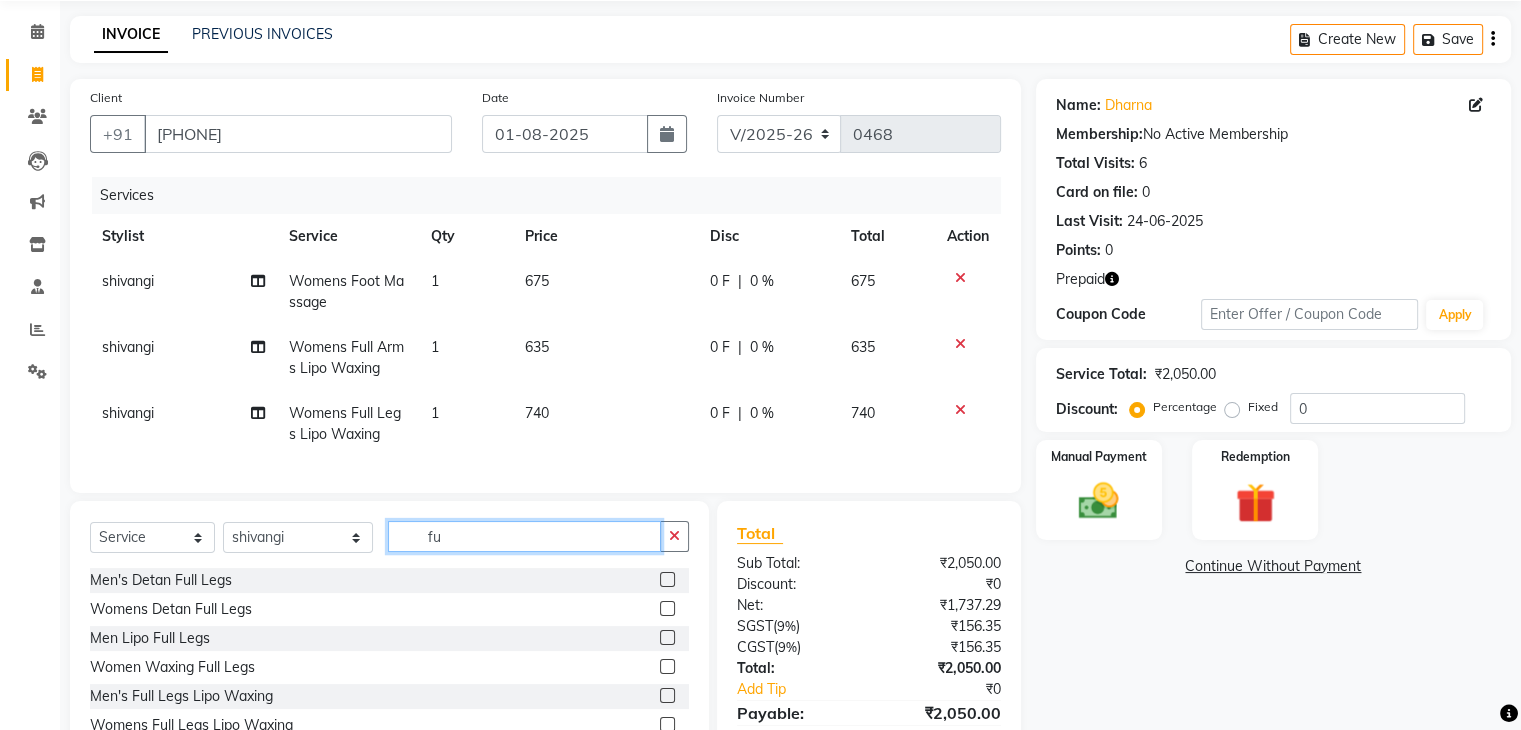 type on "f" 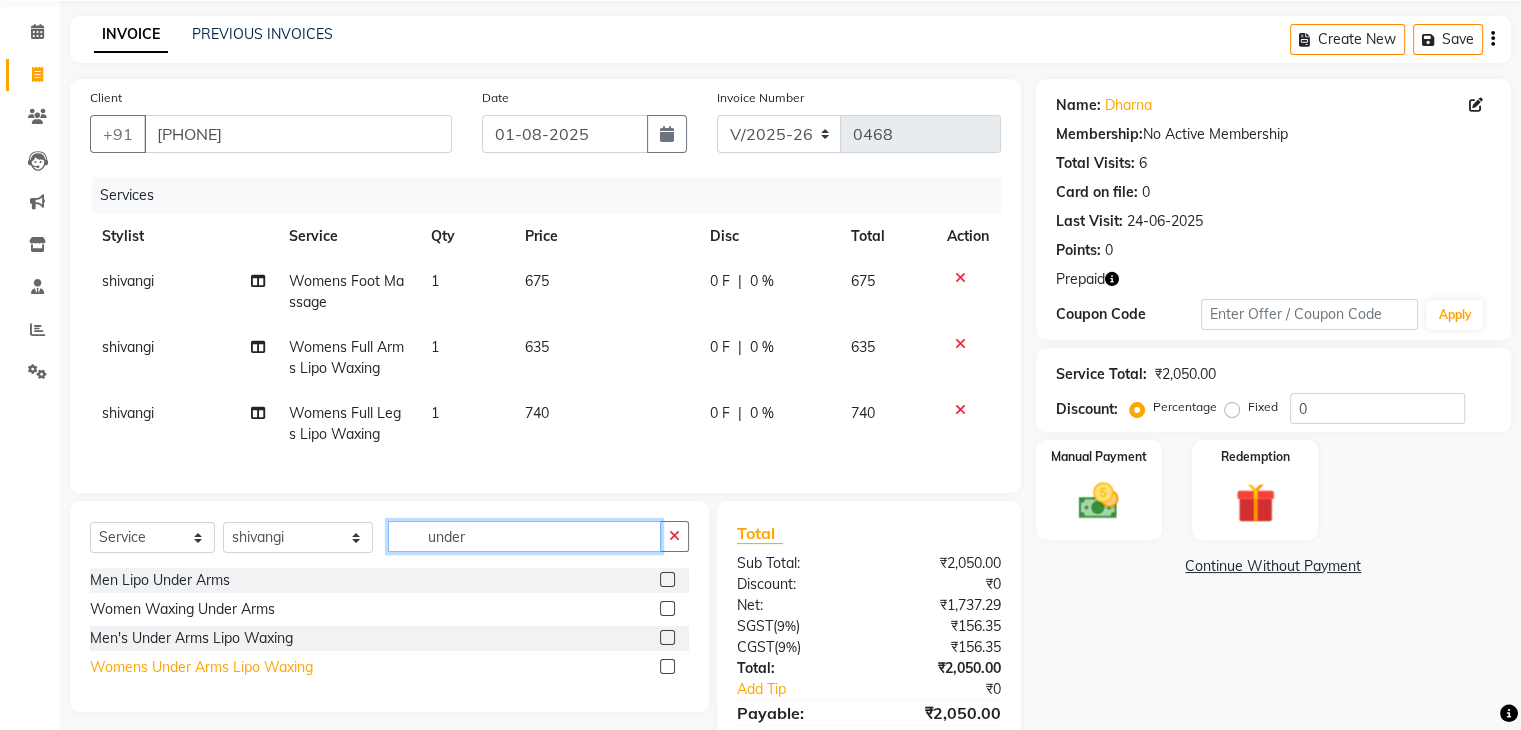 type on "under" 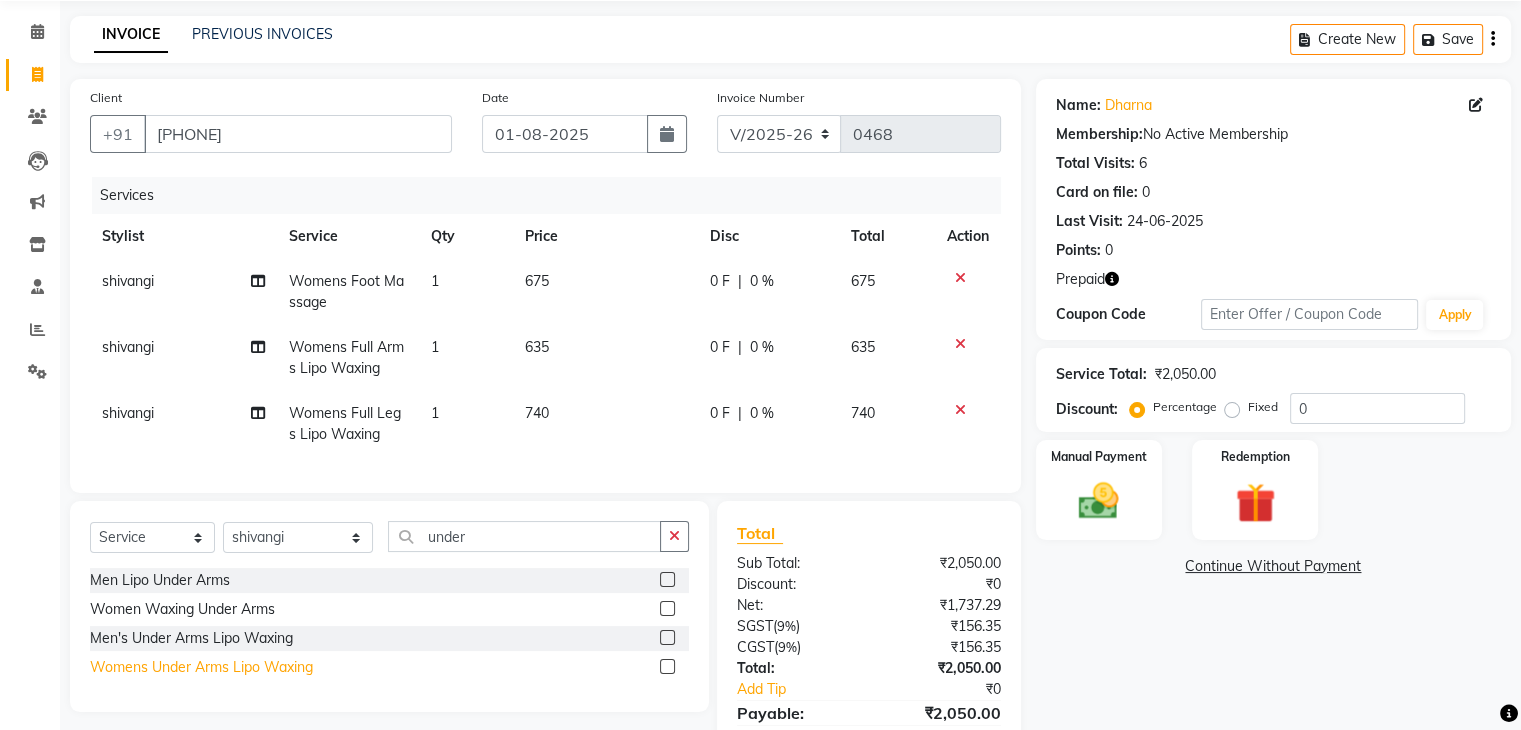click on "Womens Under Arms Lipo Waxing" 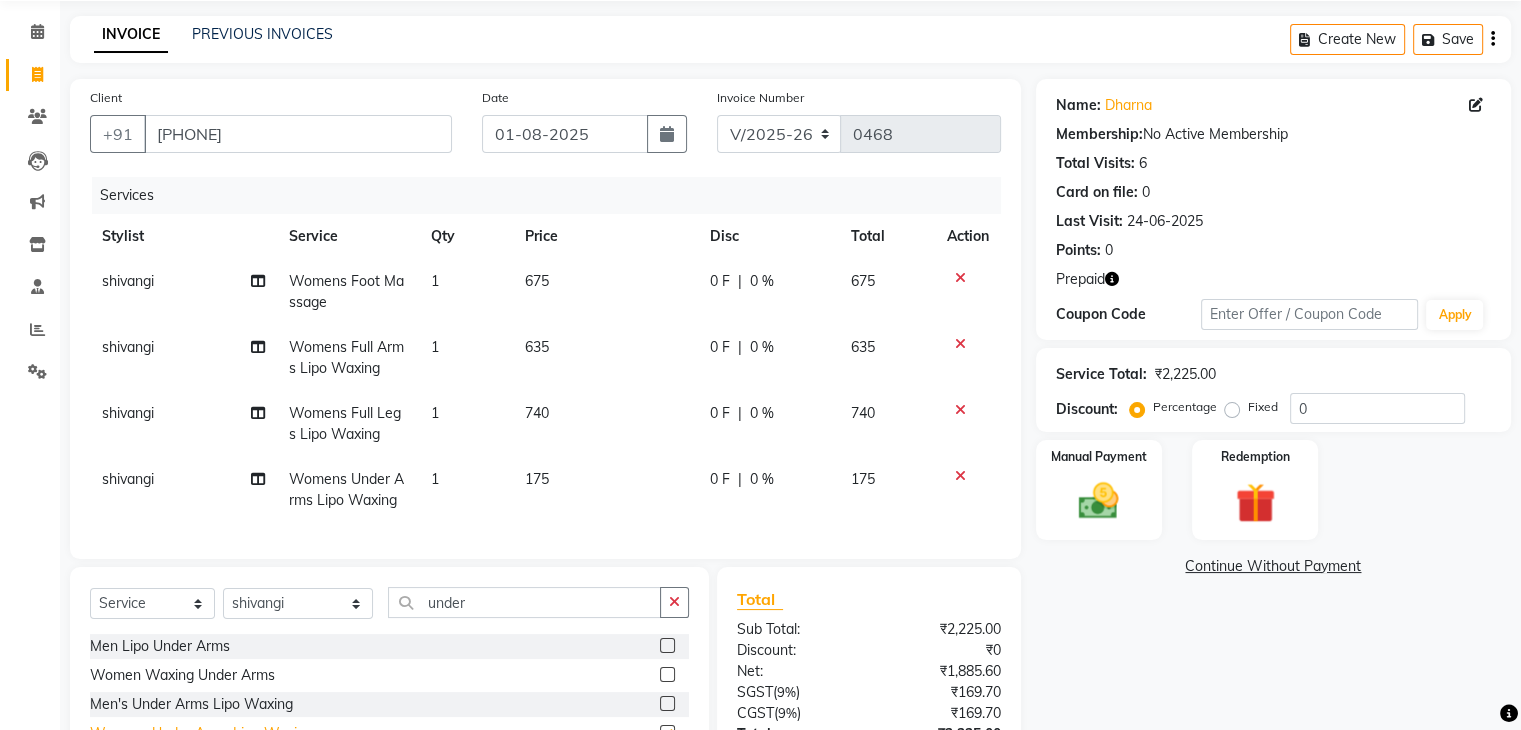 checkbox on "false" 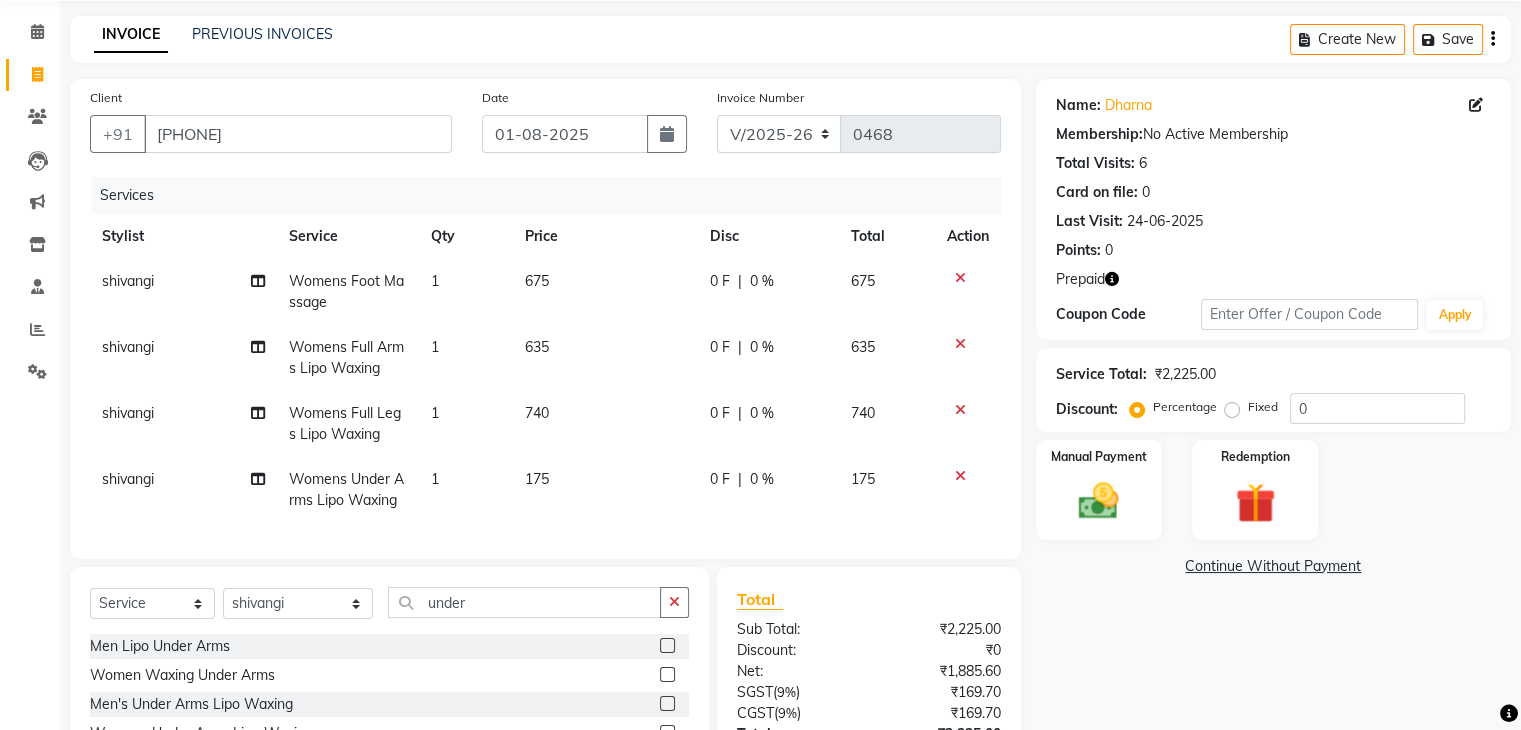 scroll, scrollTop: 248, scrollLeft: 0, axis: vertical 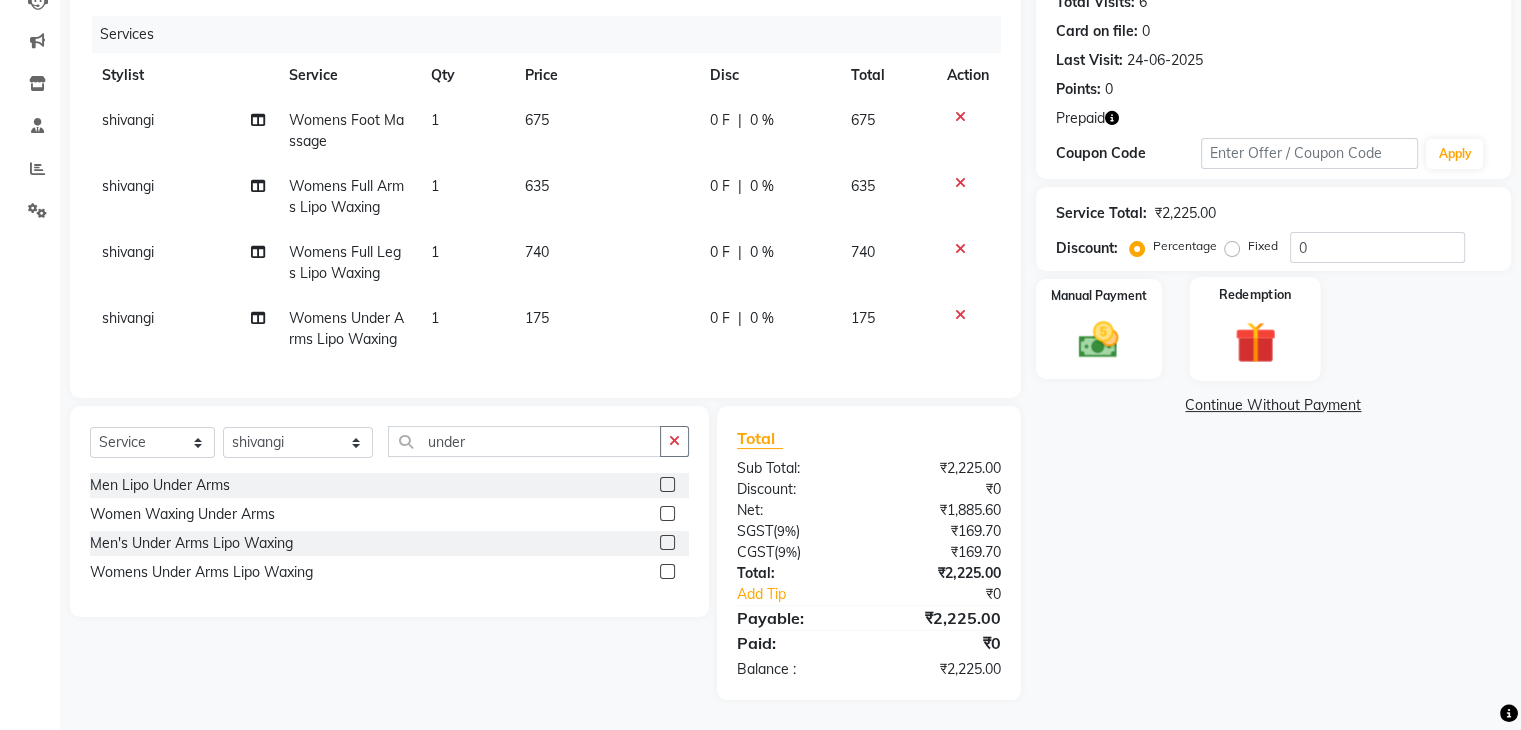 click on "Redemption" 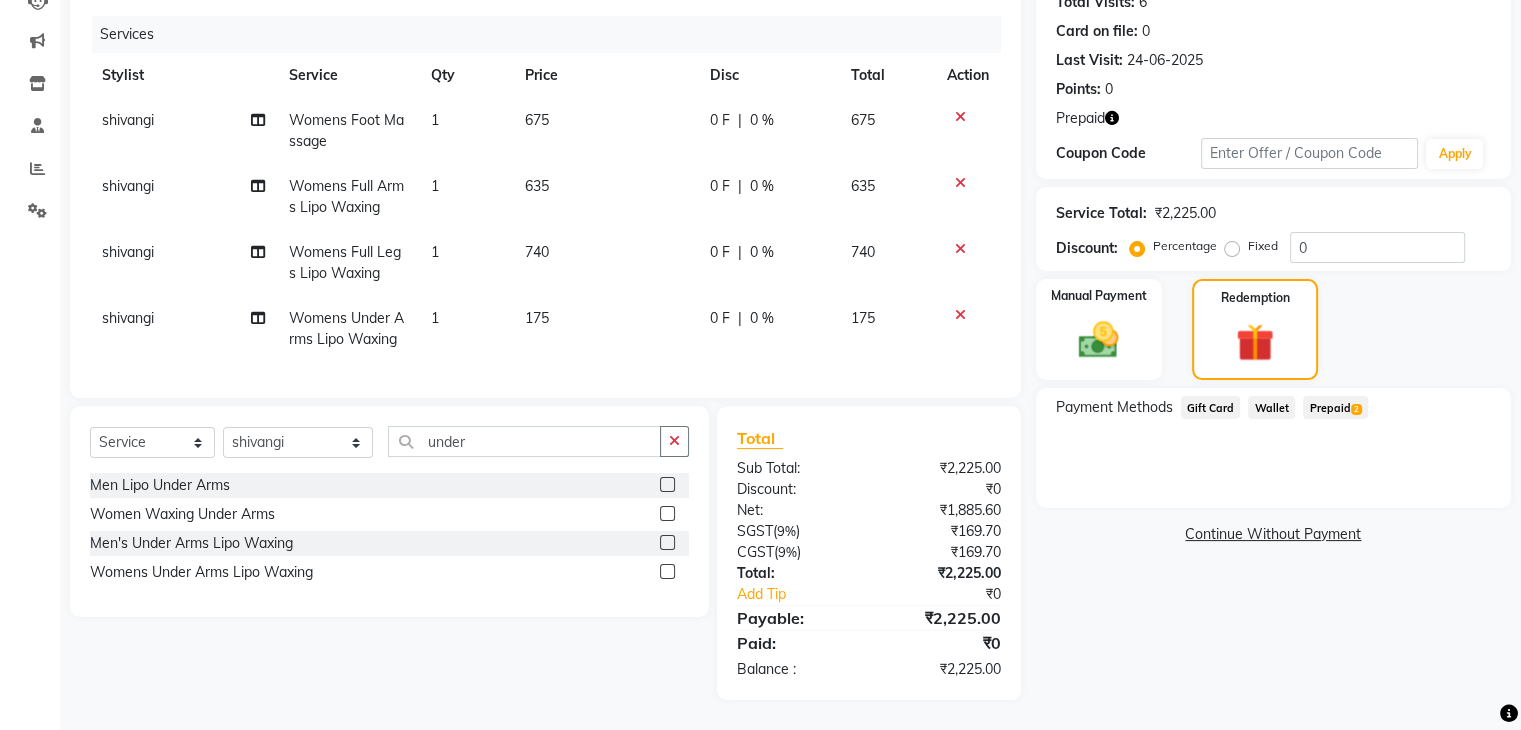 click on "Prepaid  2" 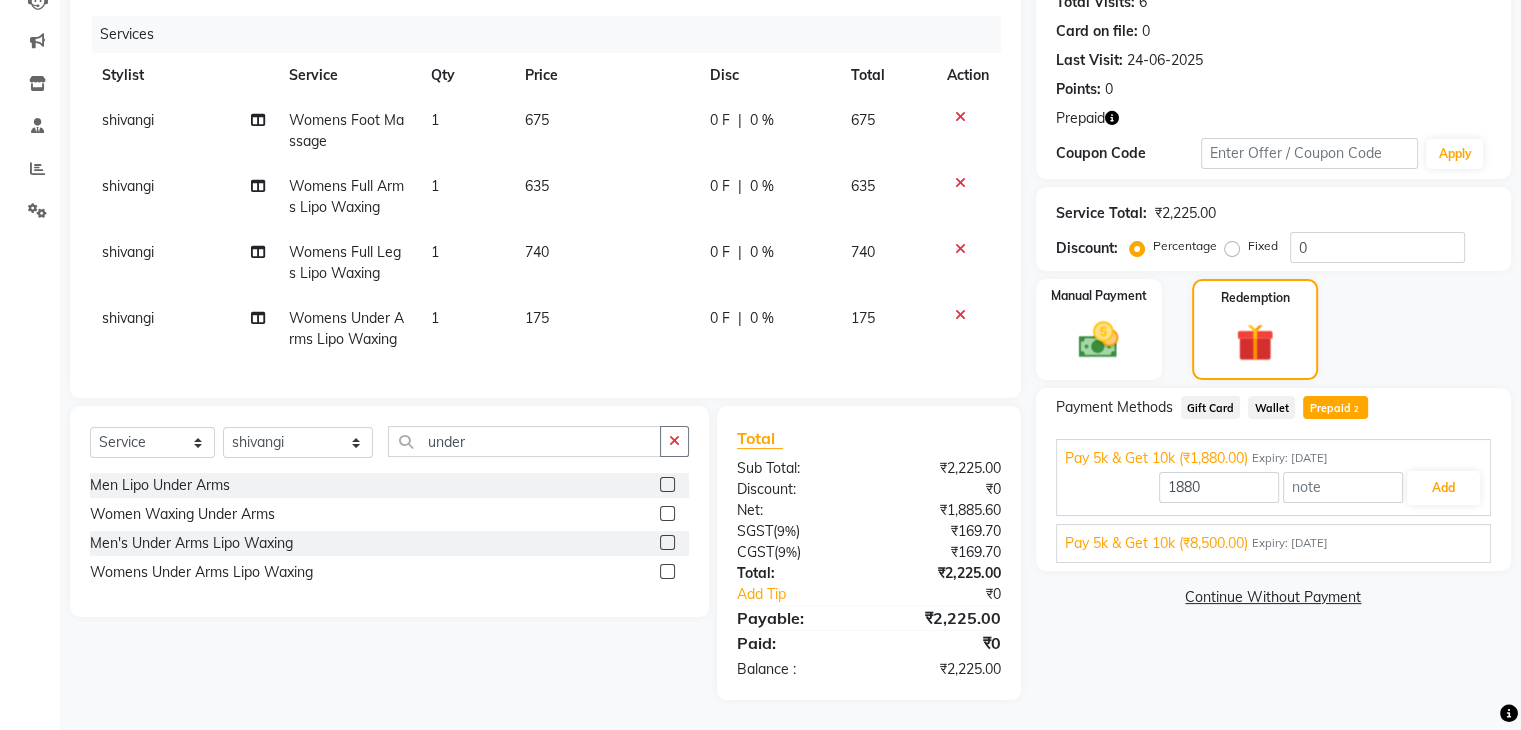 click on "Expiry: 31-01-2026" at bounding box center [1290, 543] 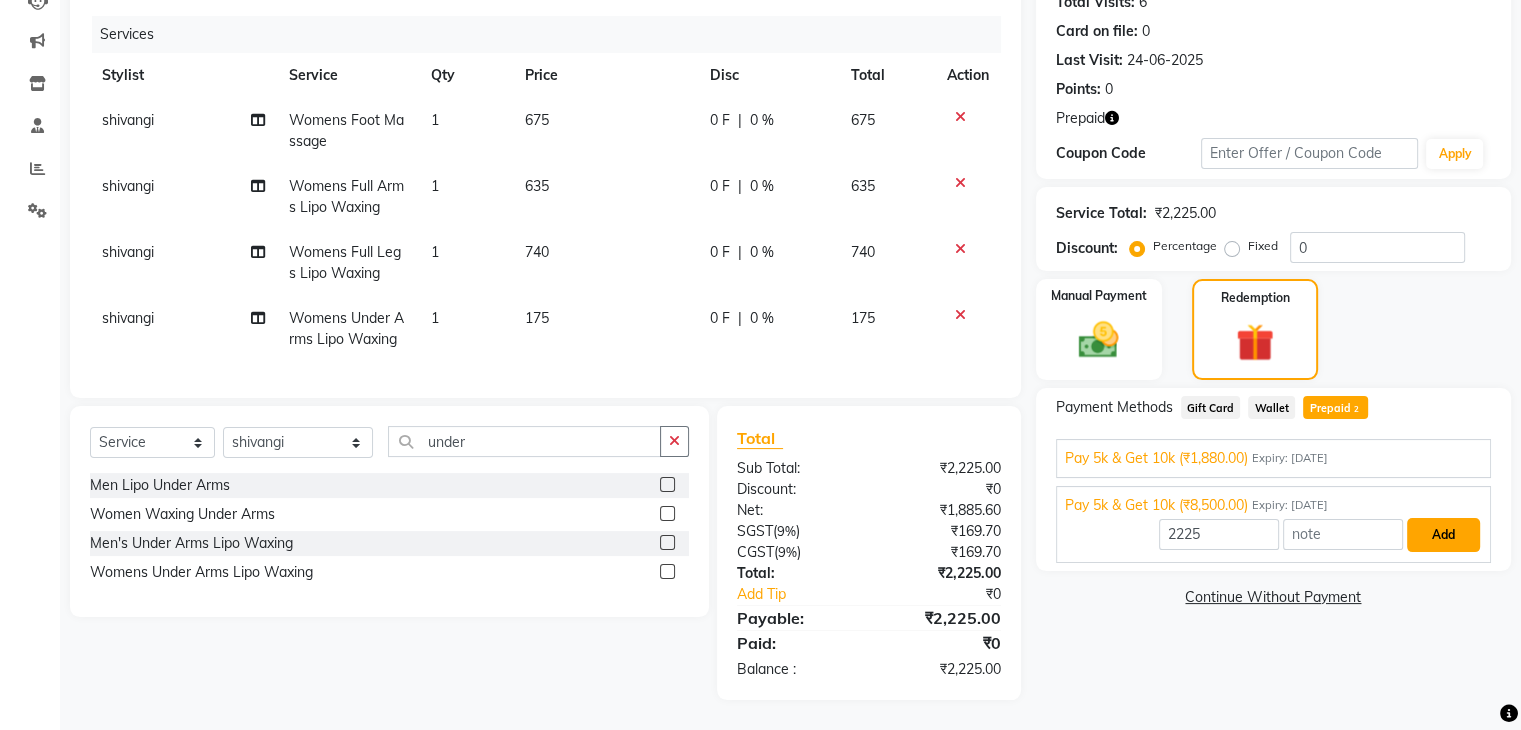 click on "Add" at bounding box center [1443, 535] 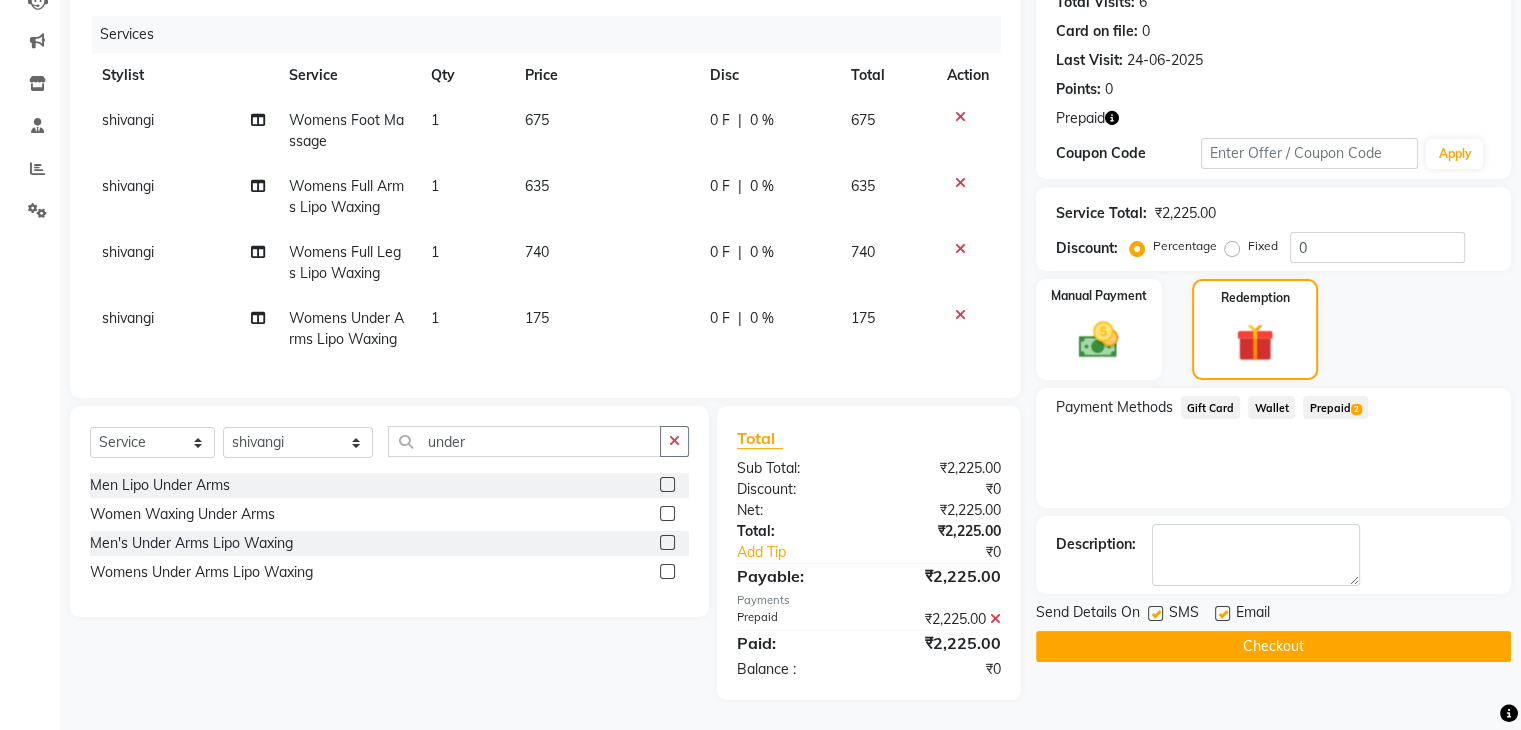 click 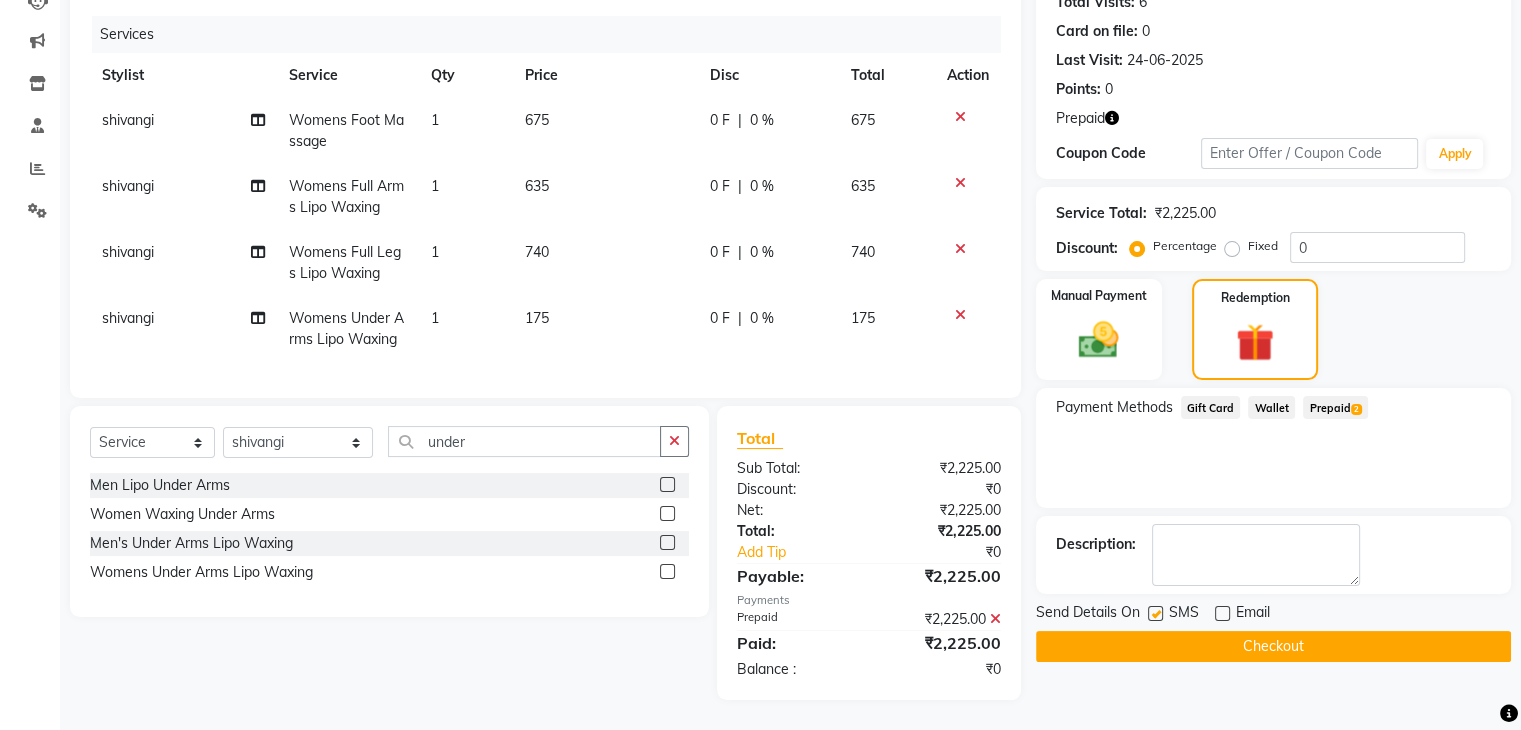 click on "Checkout" 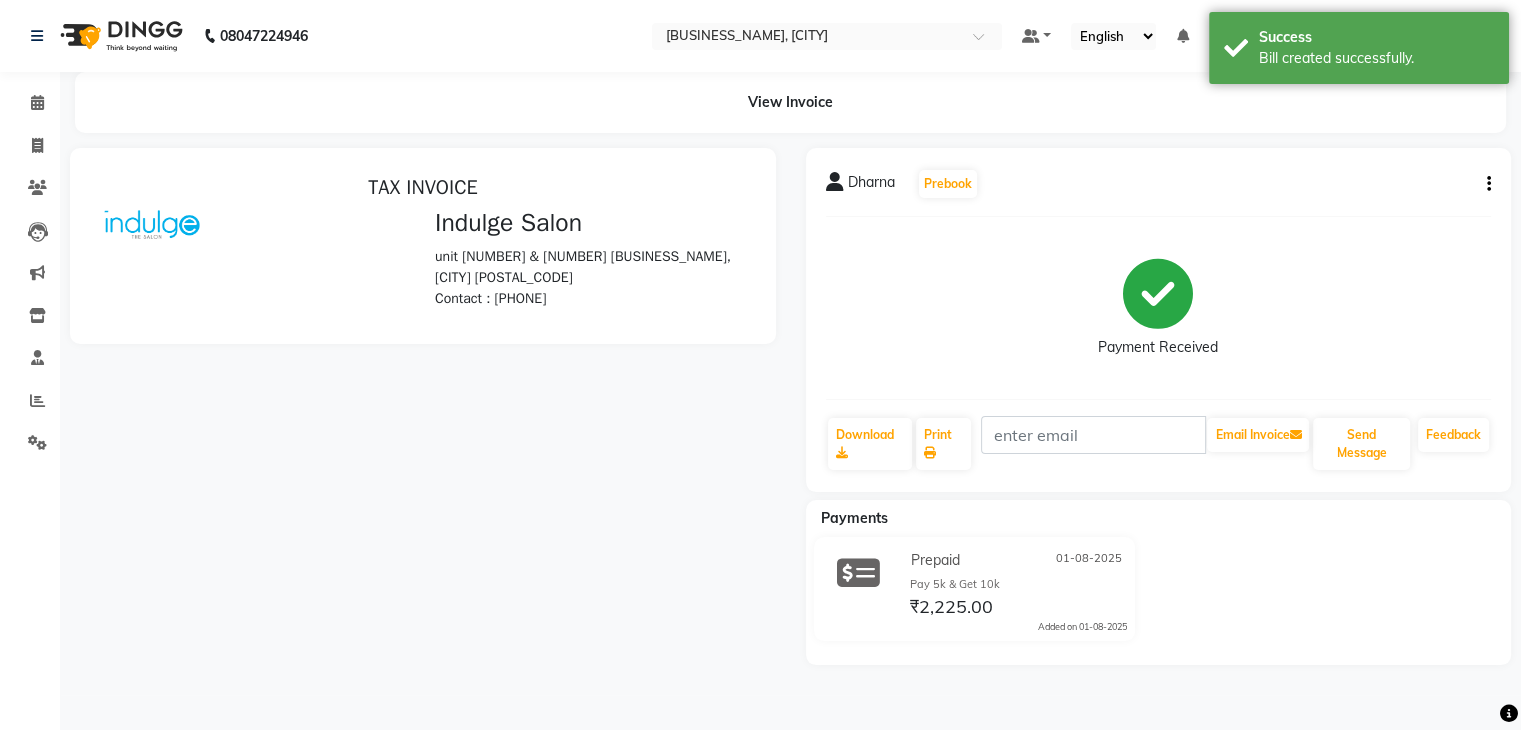 scroll, scrollTop: 0, scrollLeft: 0, axis: both 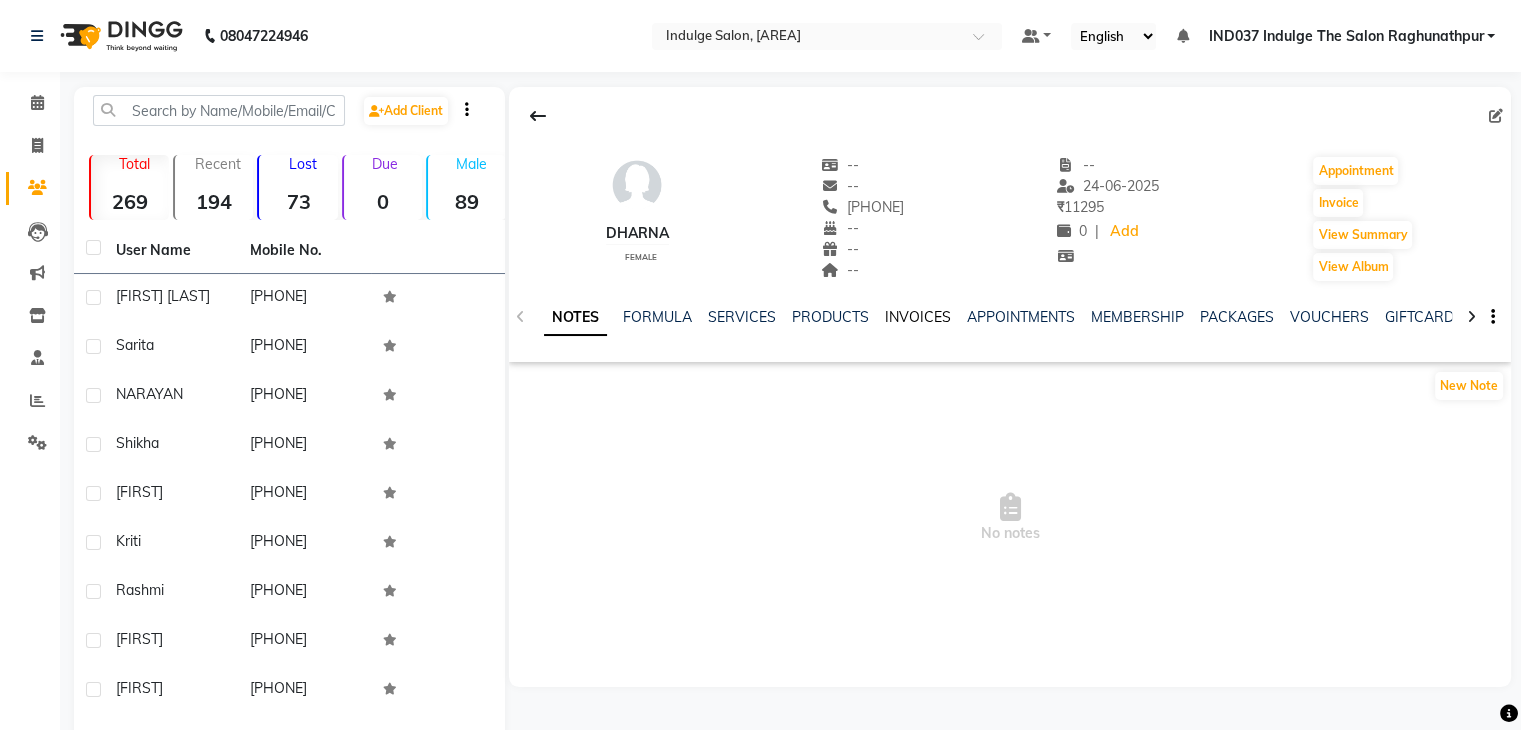 drag, startPoint x: 926, startPoint y: 330, endPoint x: 927, endPoint y: 313, distance: 17.029387 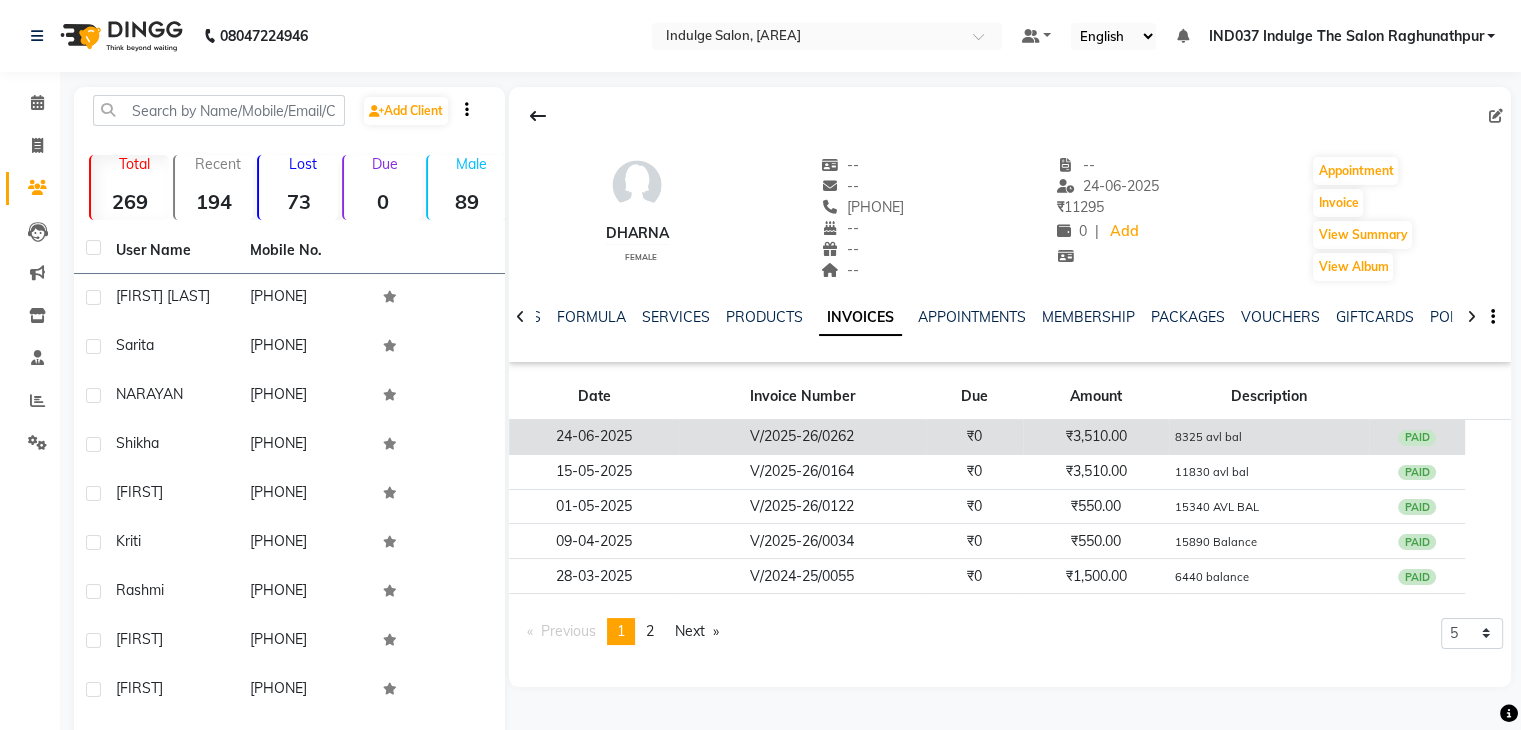 click on "8325 avl bal" 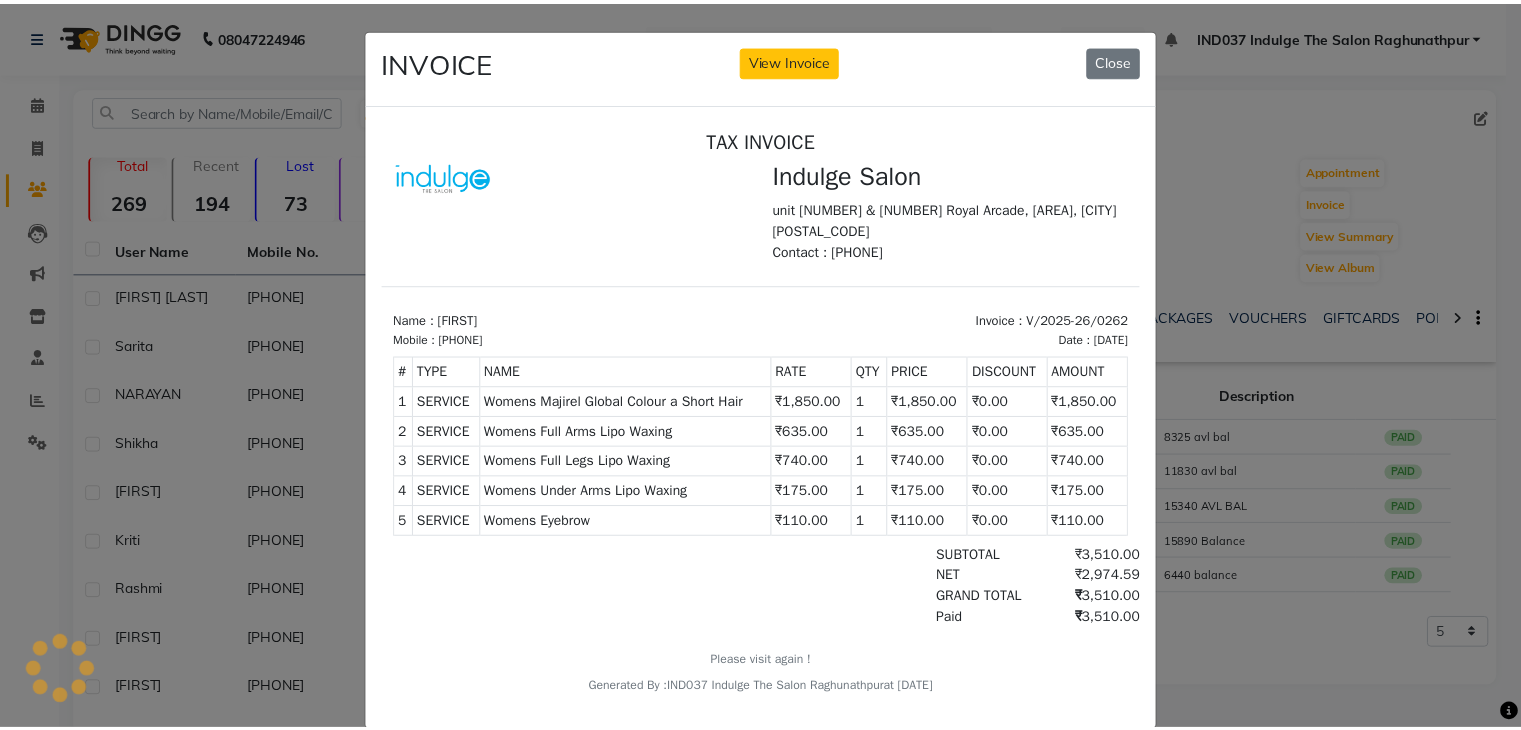 scroll, scrollTop: 0, scrollLeft: 0, axis: both 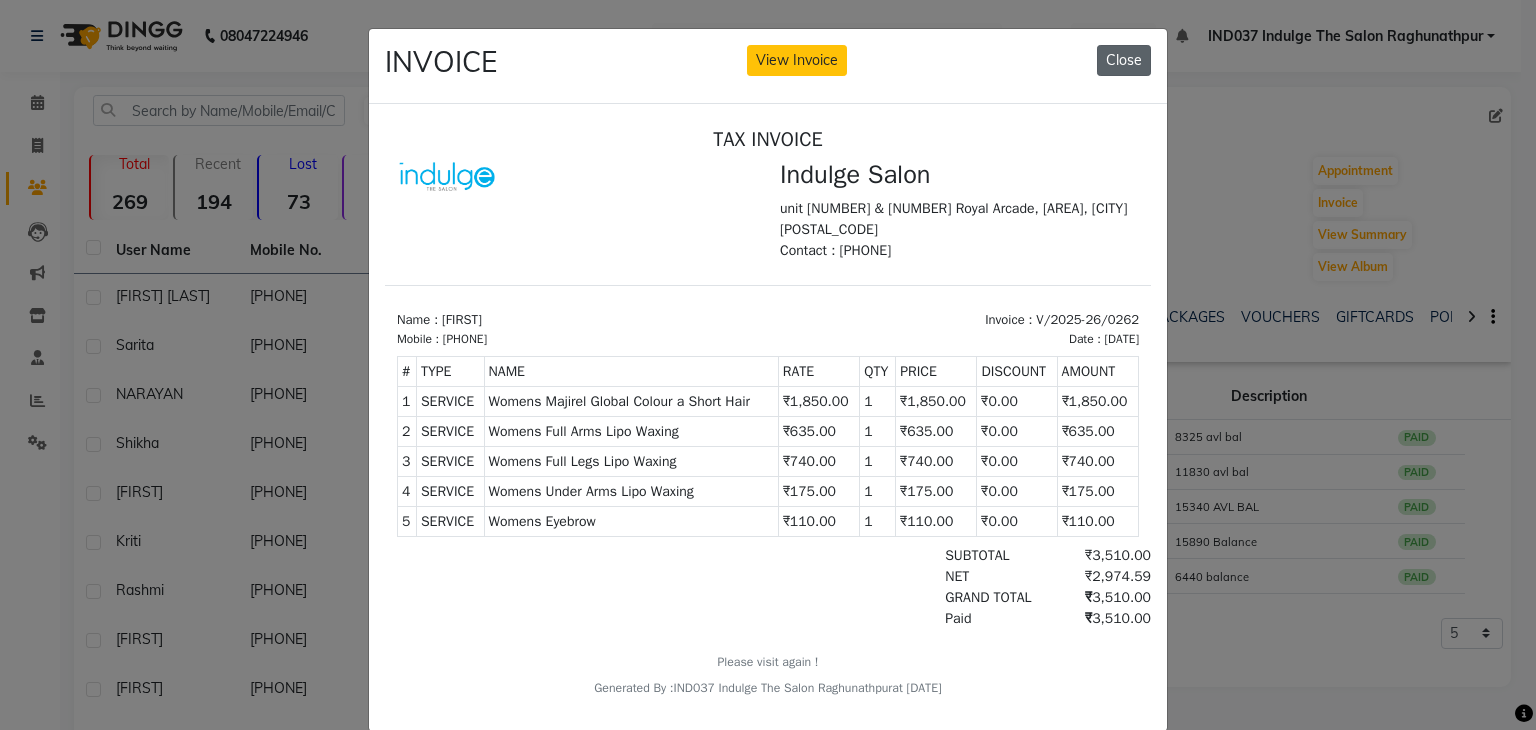 click on "Close" 